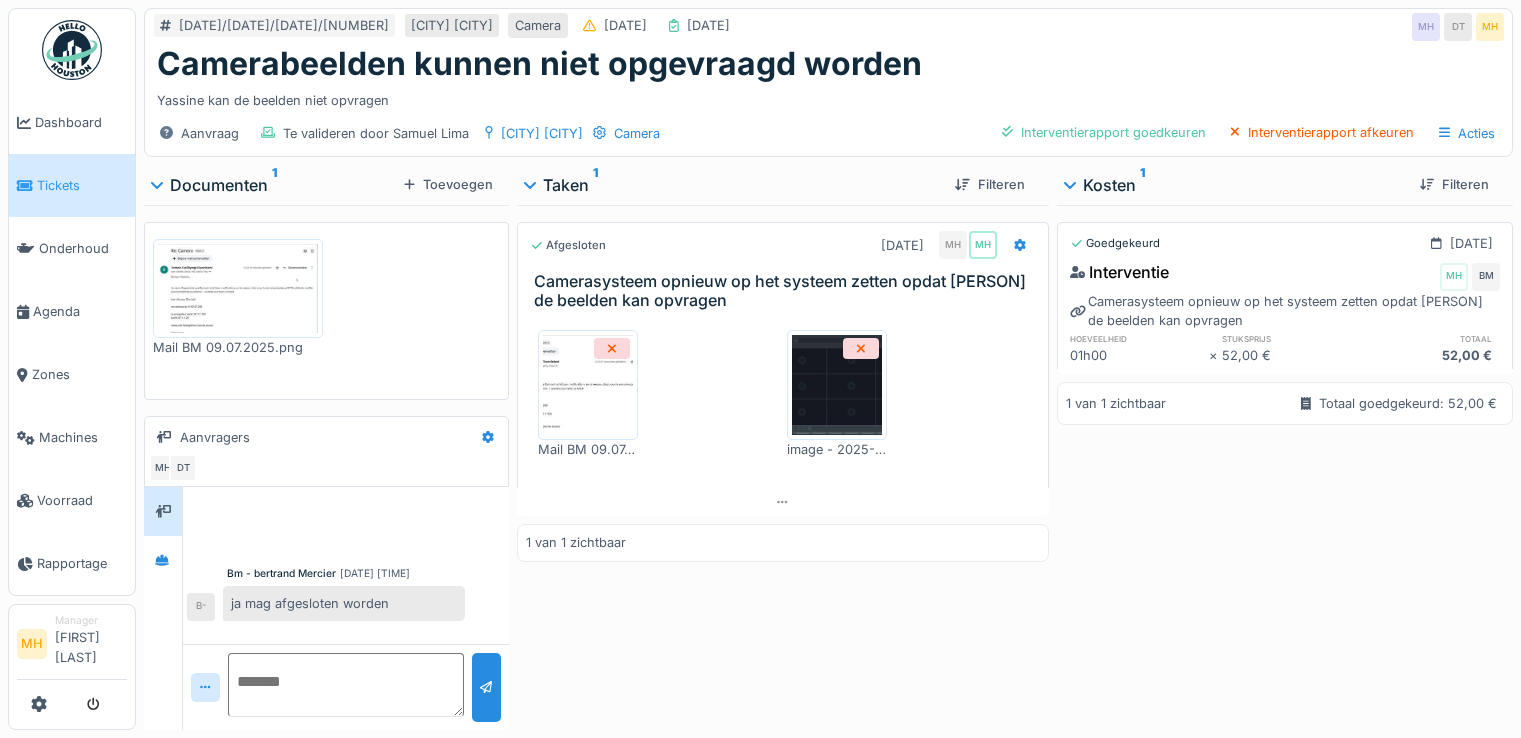 scroll, scrollTop: 0, scrollLeft: 0, axis: both 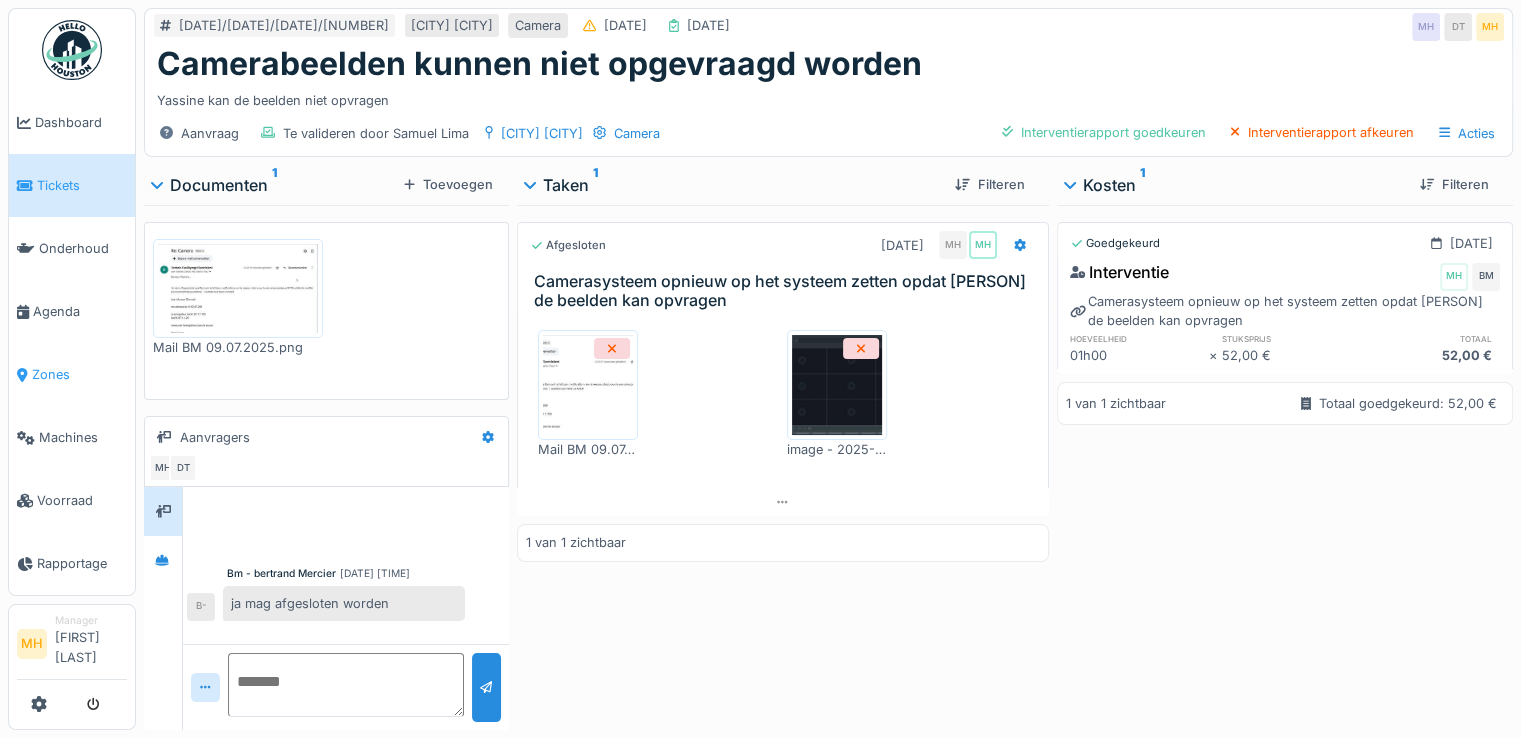 click on "Zones" at bounding box center [79, 374] 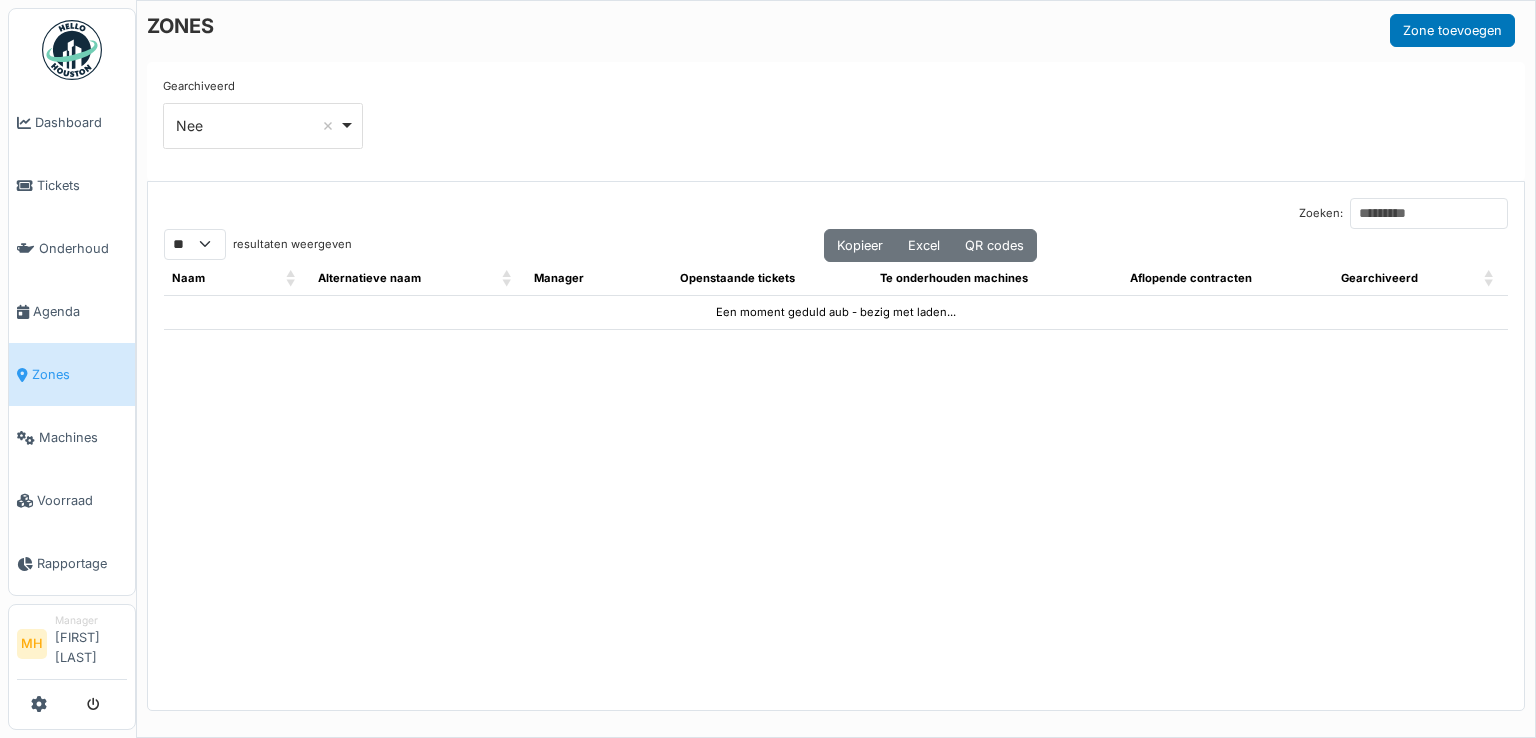select on "**" 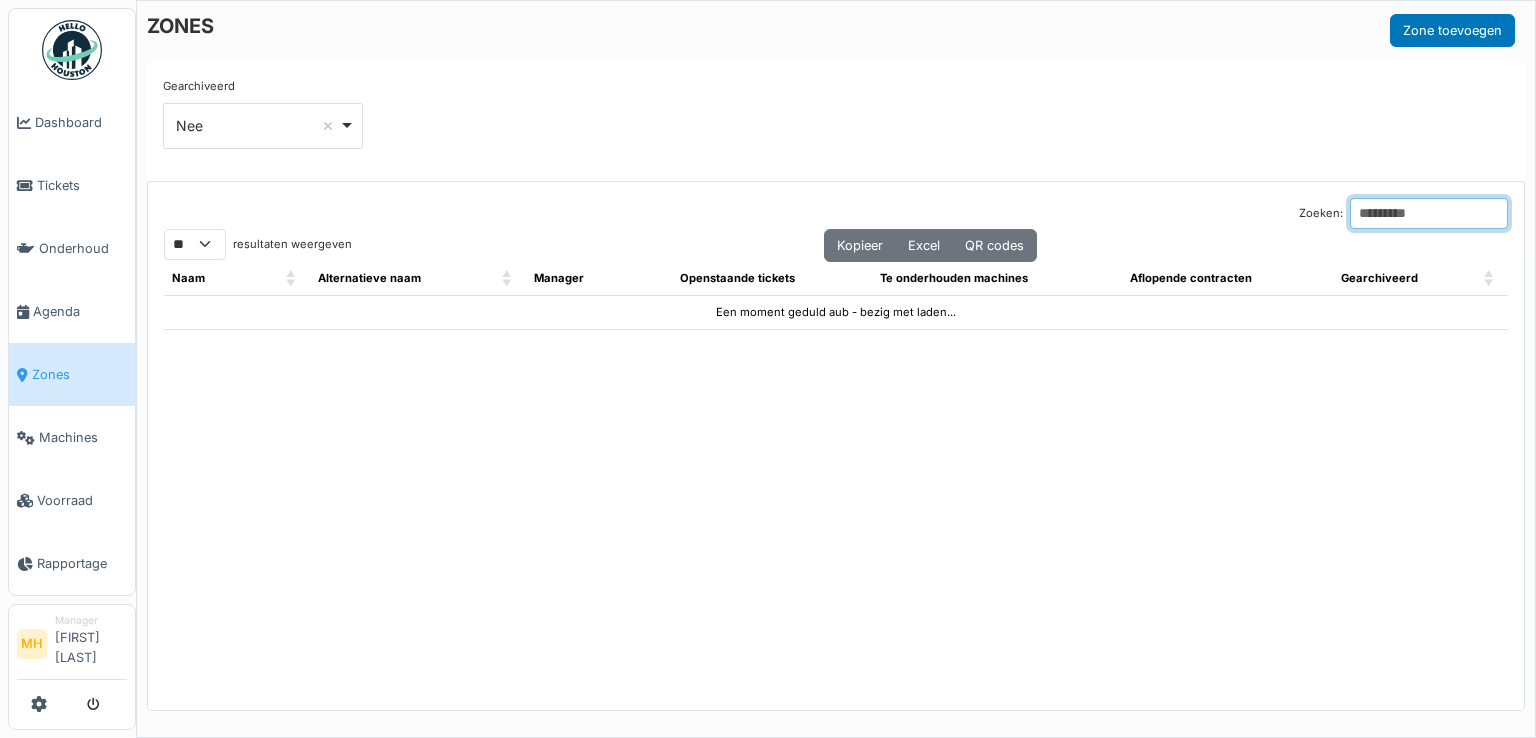 click on "Zoeken:" at bounding box center [1429, 213] 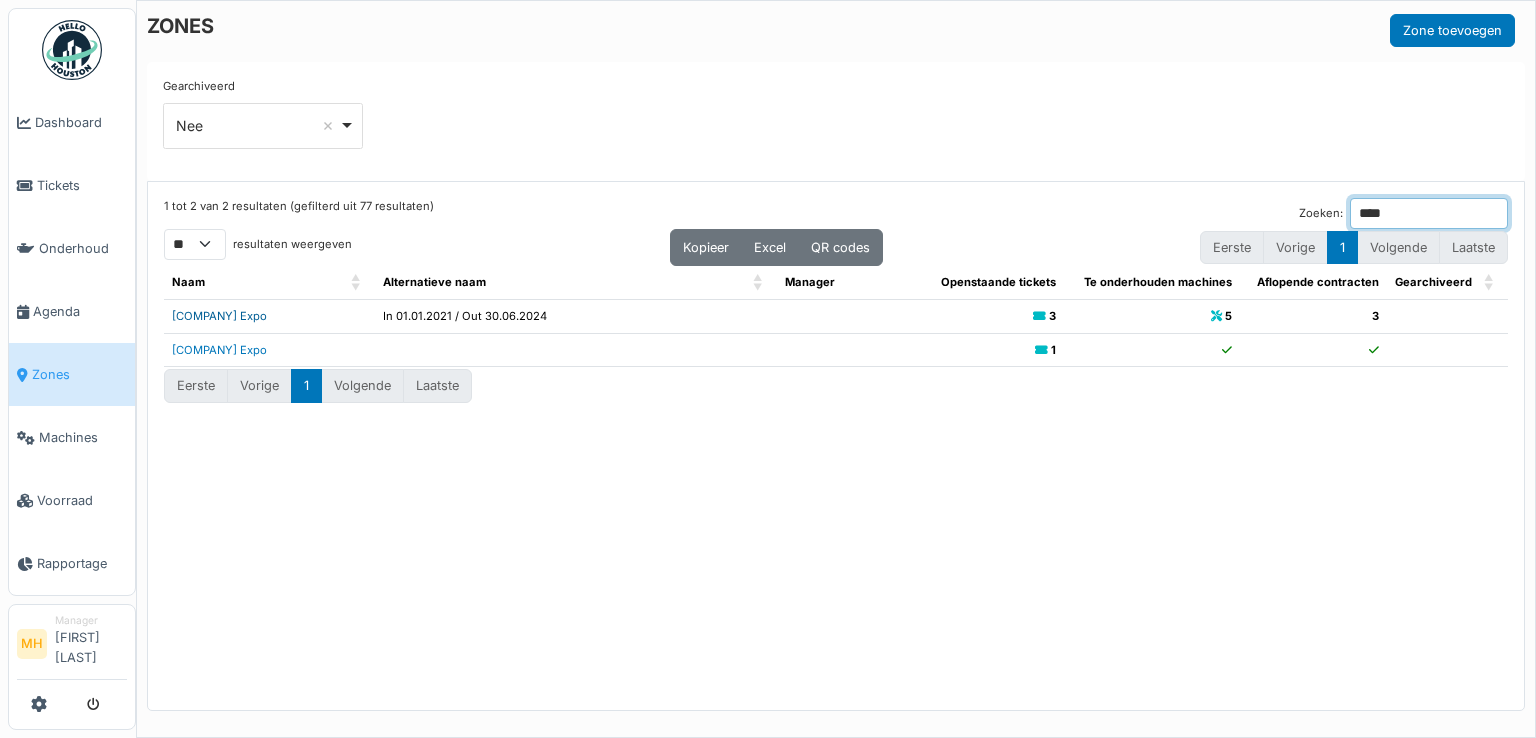 type on "****" 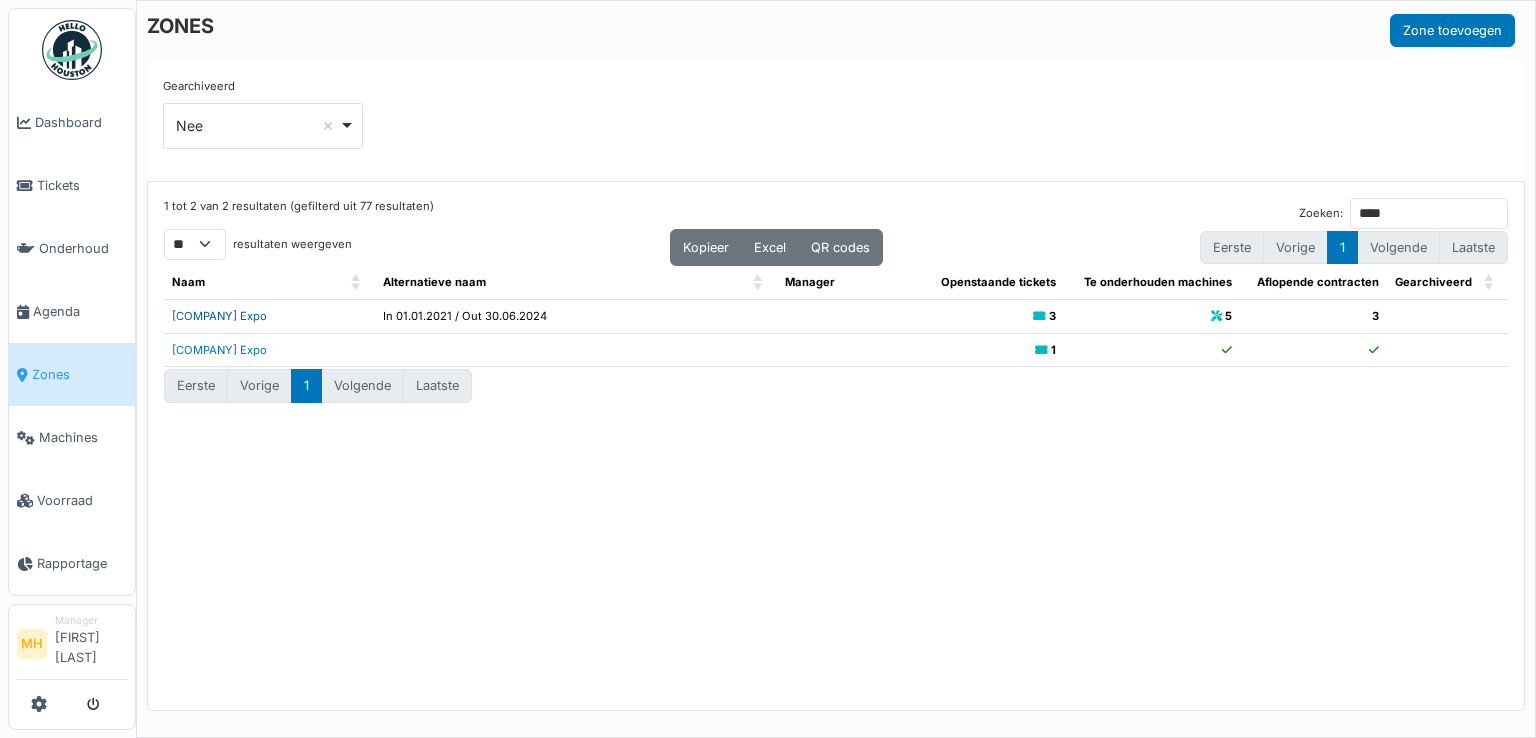click on "Ziegler Expo" at bounding box center (219, 316) 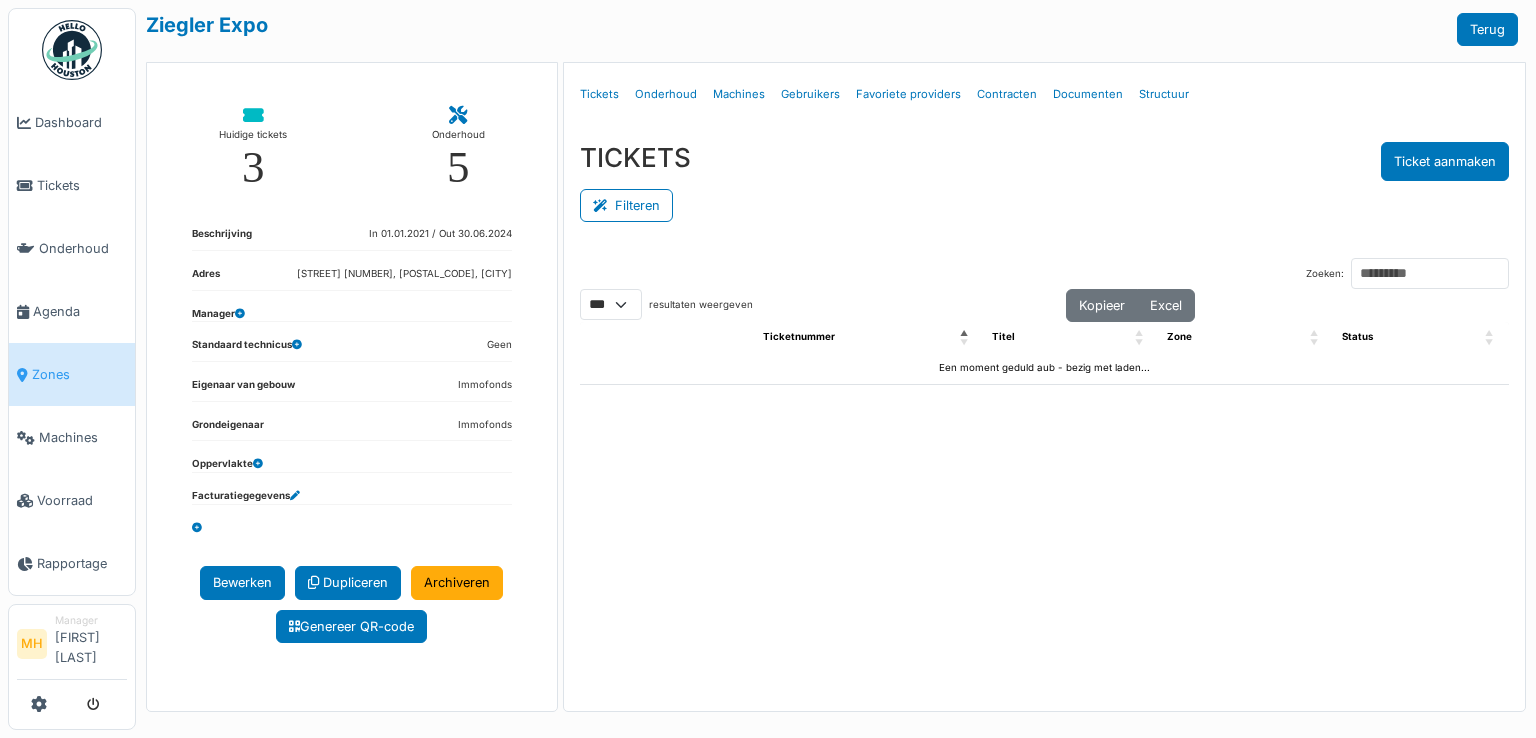 select on "***" 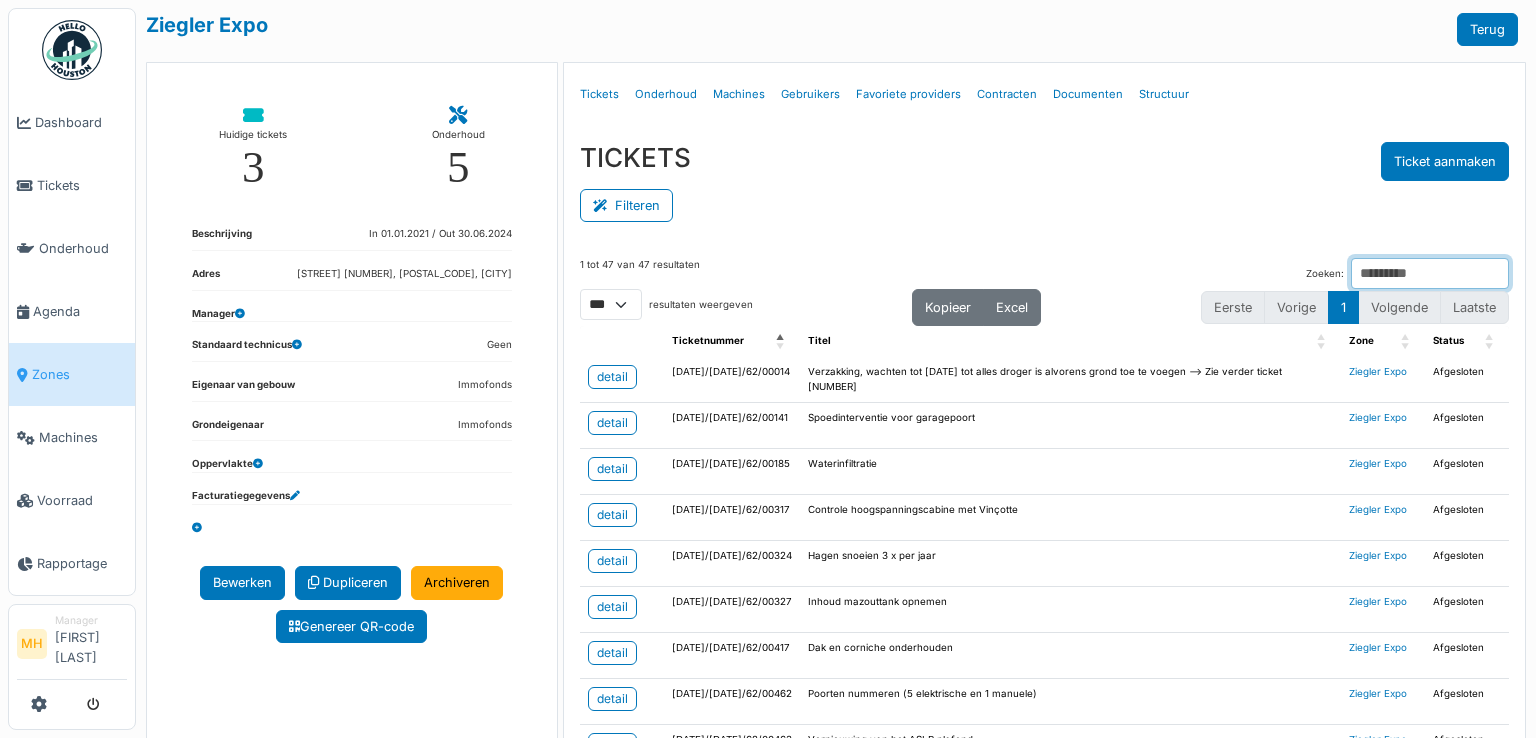 drag, startPoint x: 1284, startPoint y: 270, endPoint x: 1328, endPoint y: 279, distance: 44.911022 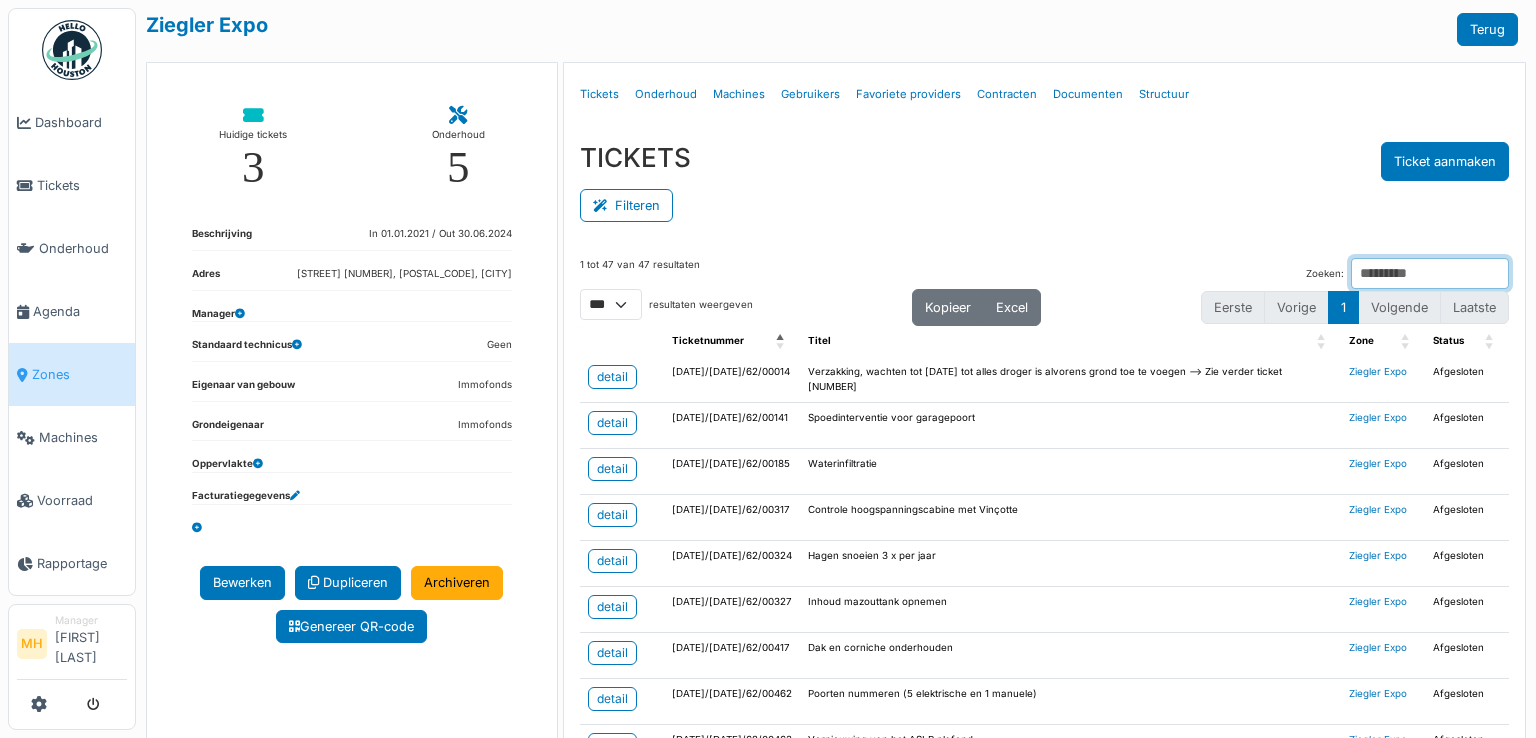 click on "Zoeken:" at bounding box center [1430, 273] 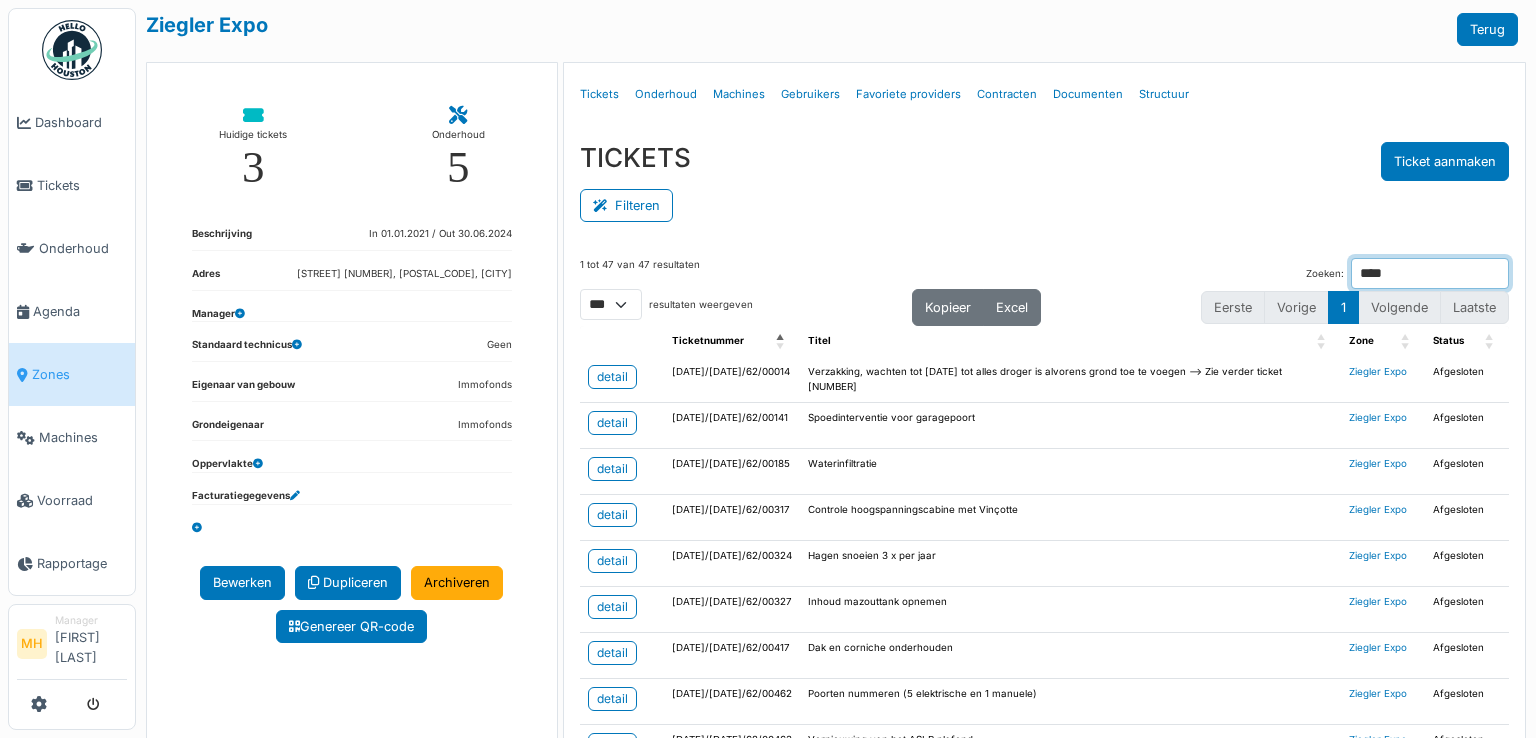 type on "****" 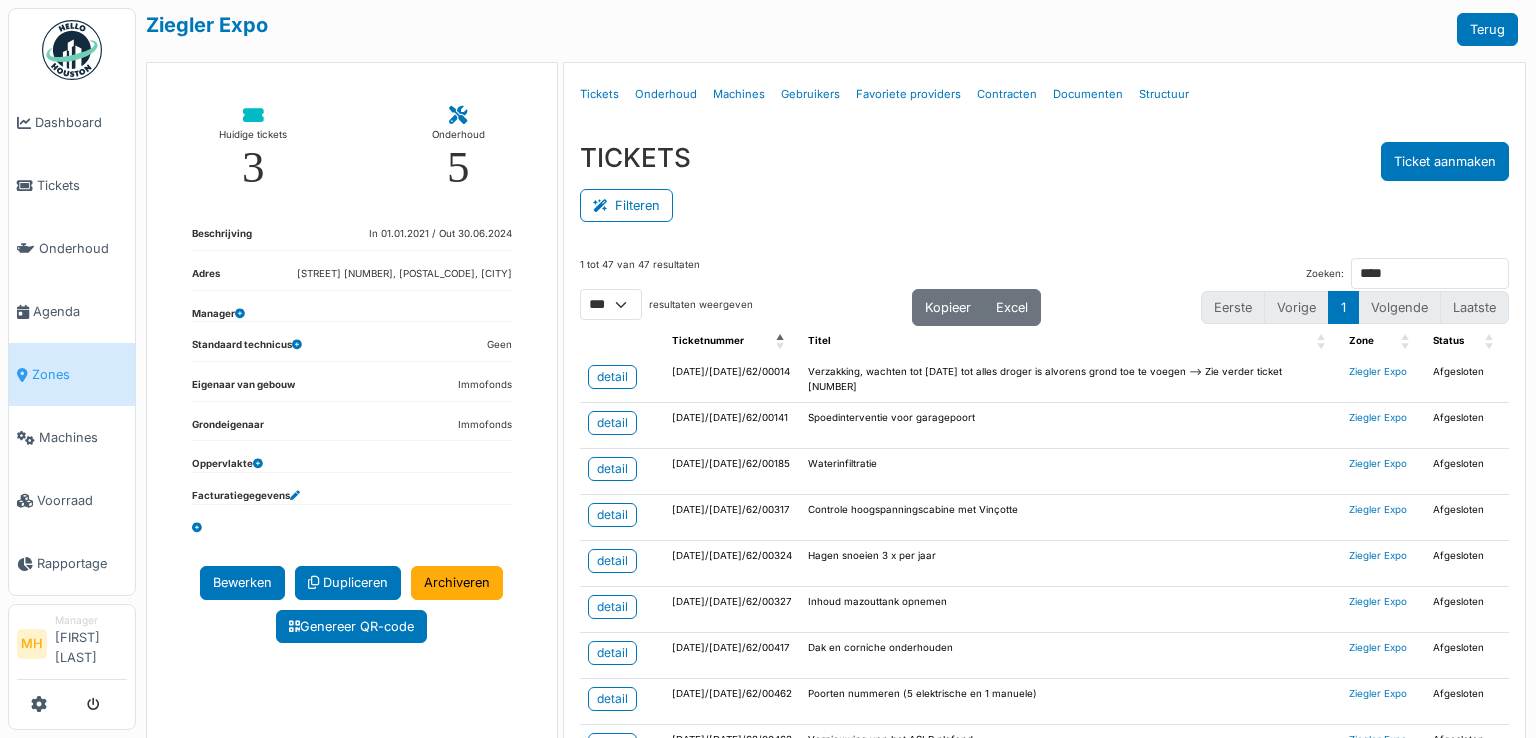 click on "Zones" at bounding box center [79, 374] 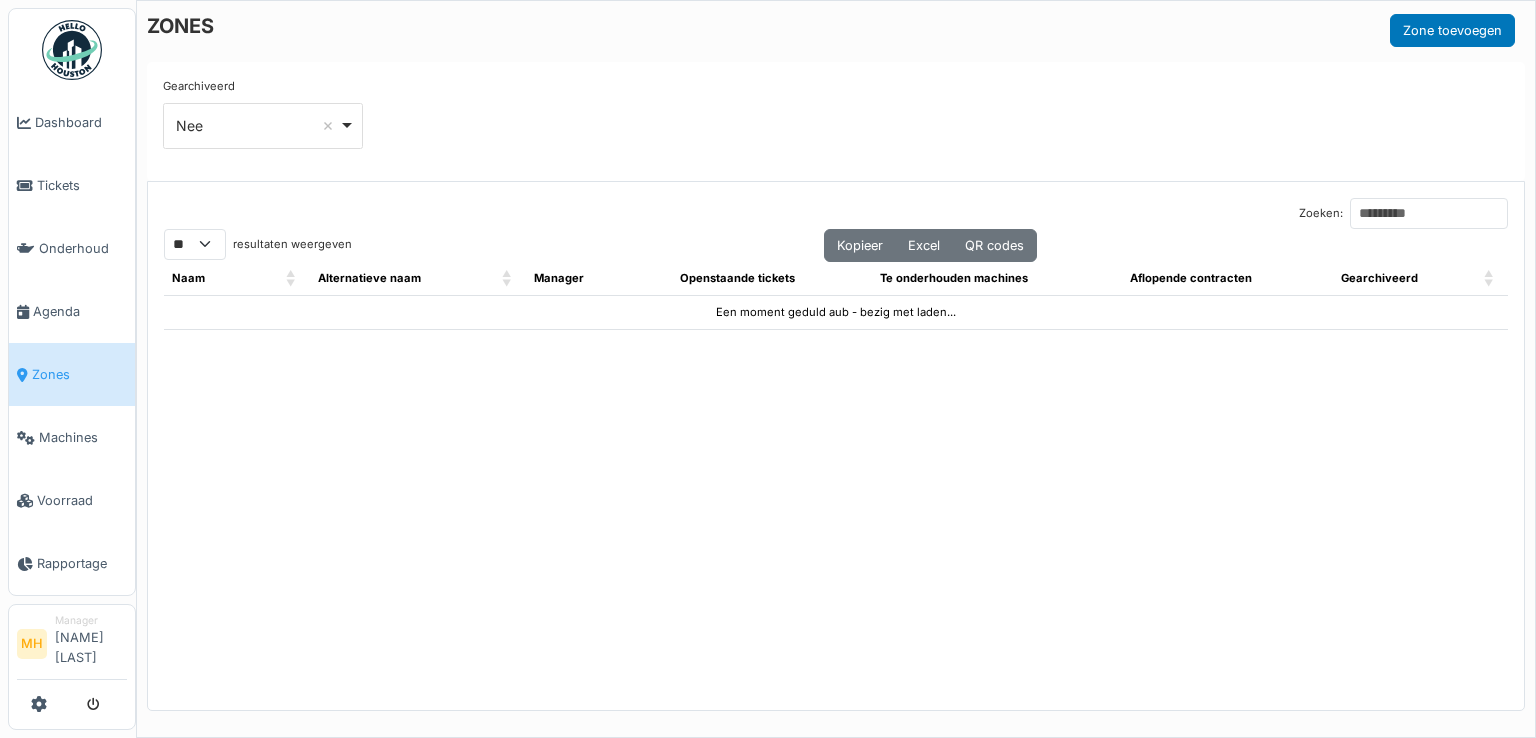 select on "**" 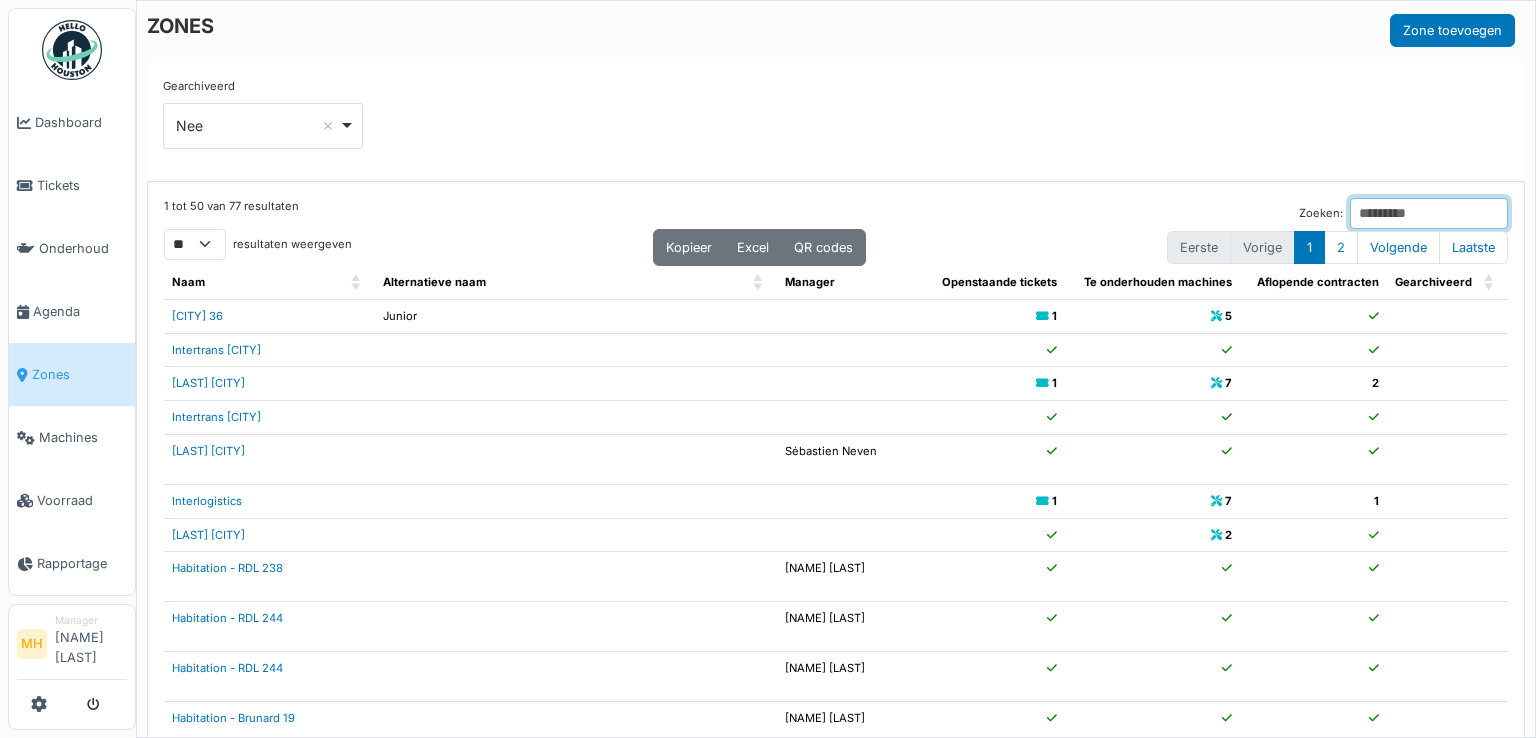 click on "Zoeken:" at bounding box center (1429, 213) 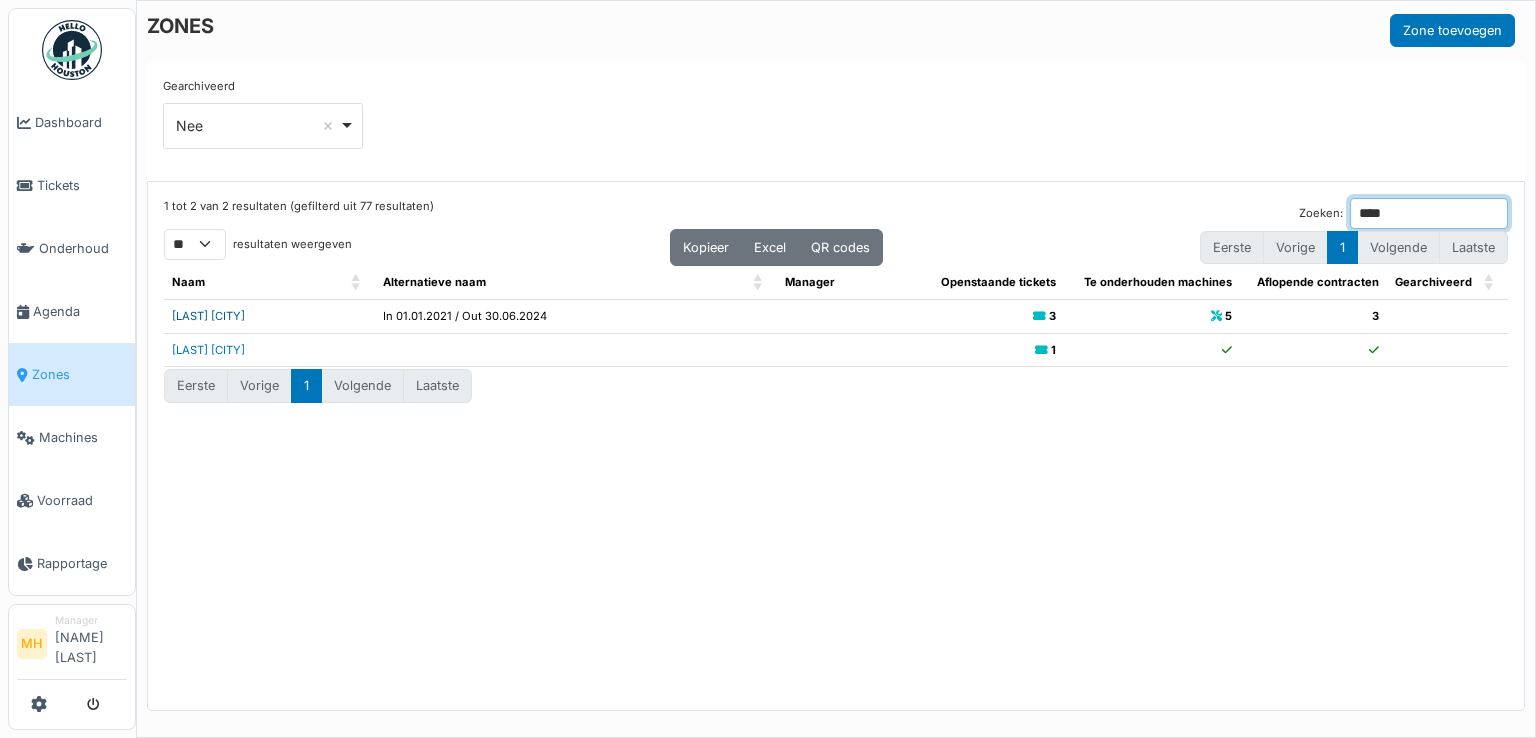 type on "****" 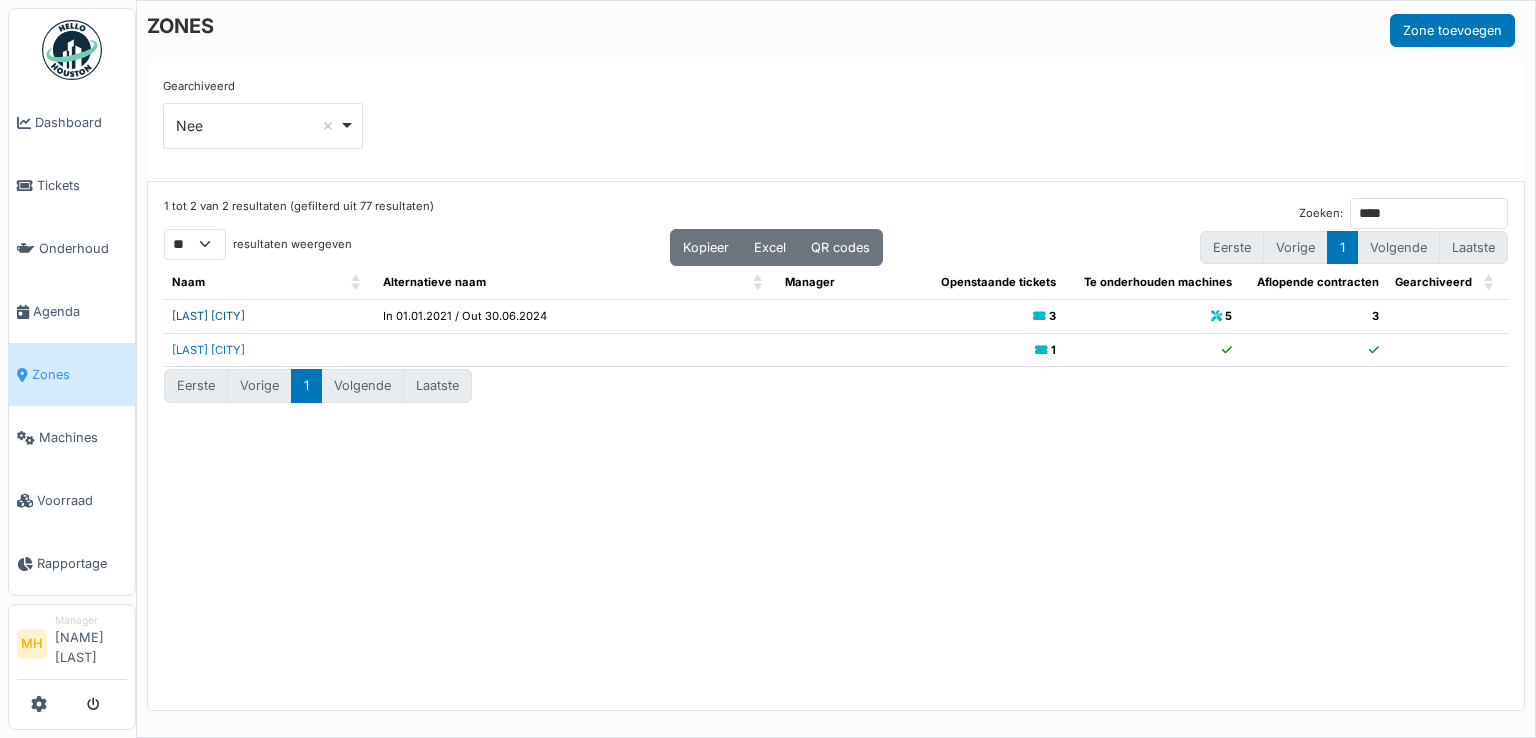 click on "Ziegler Expo" at bounding box center [208, 316] 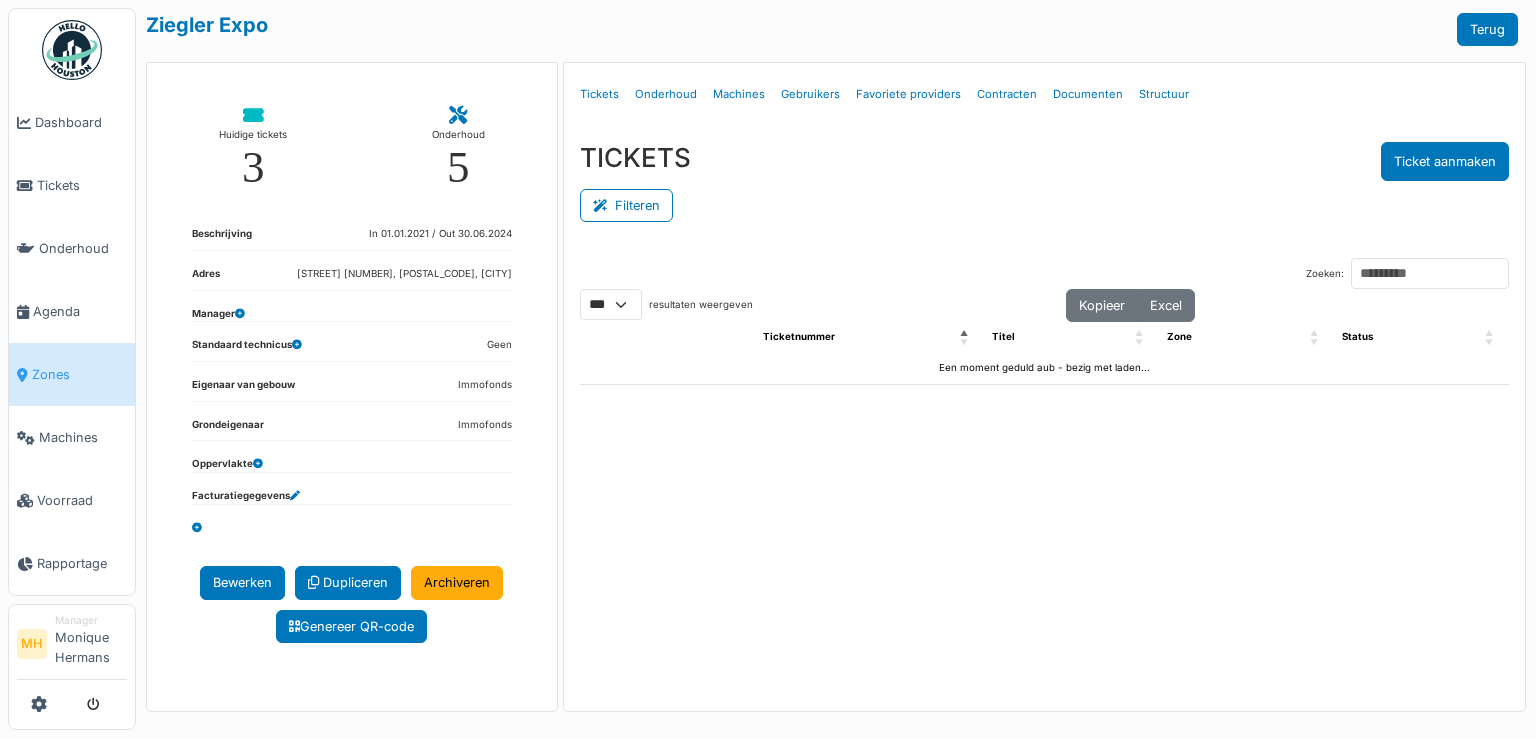 select on "***" 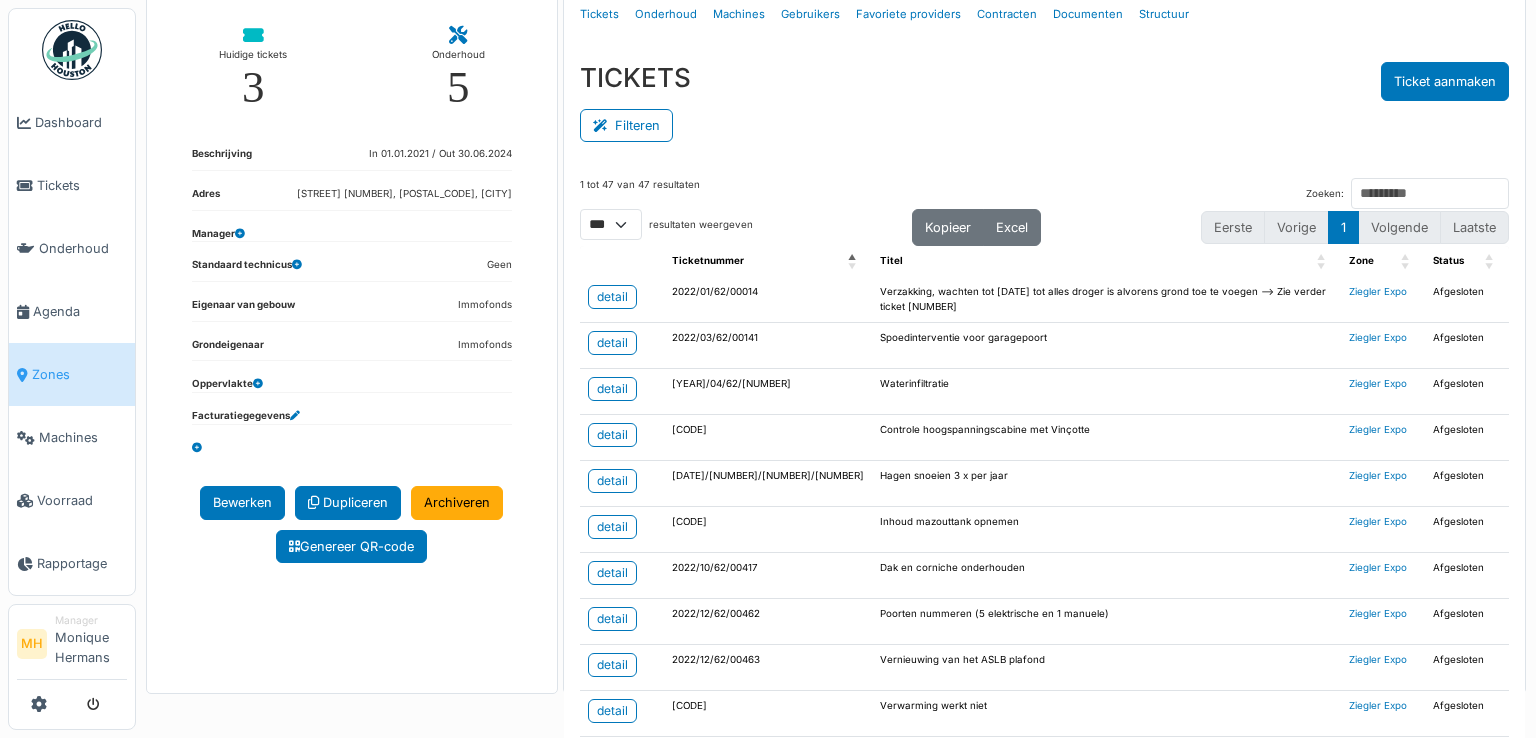 scroll, scrollTop: 200, scrollLeft: 0, axis: vertical 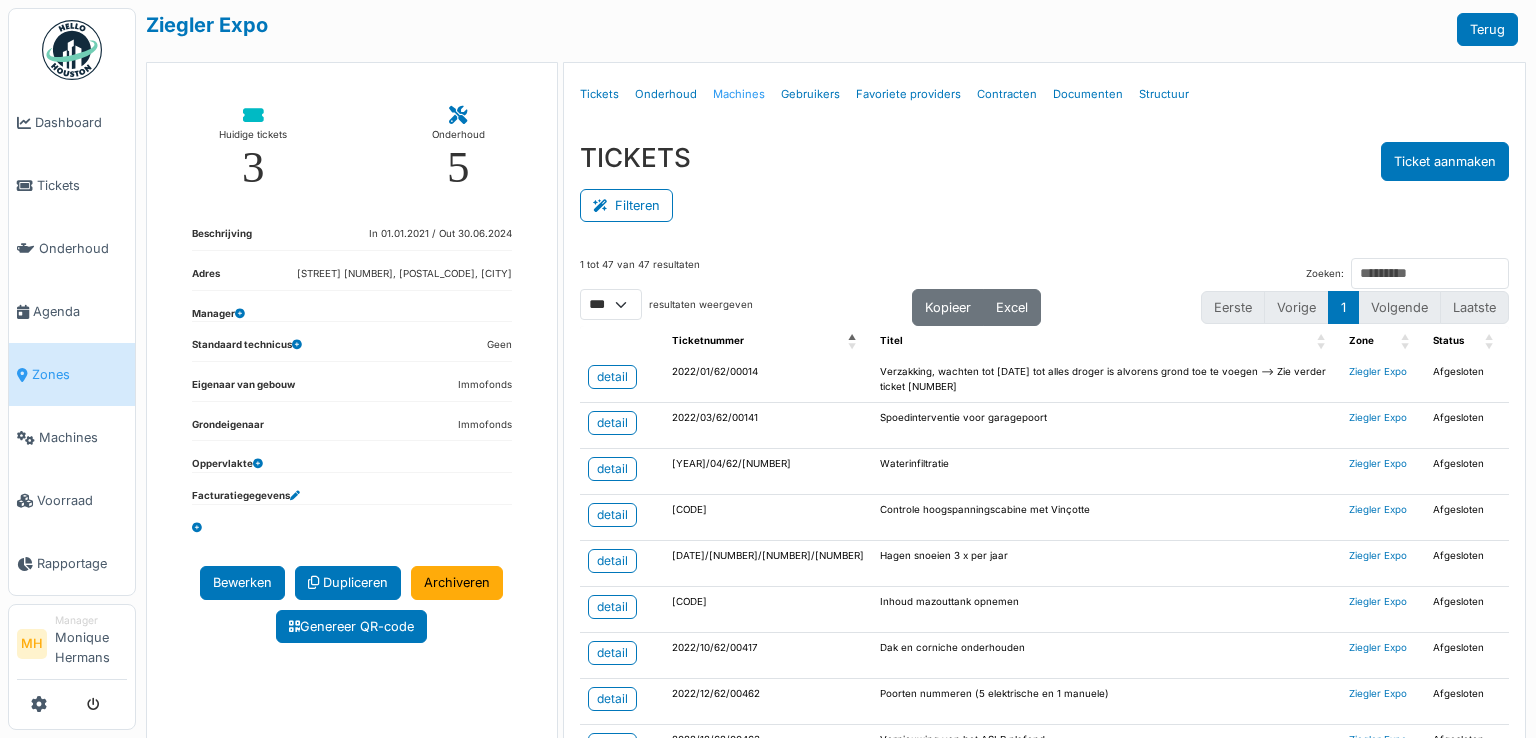 click on "Machines" at bounding box center (739, 94) 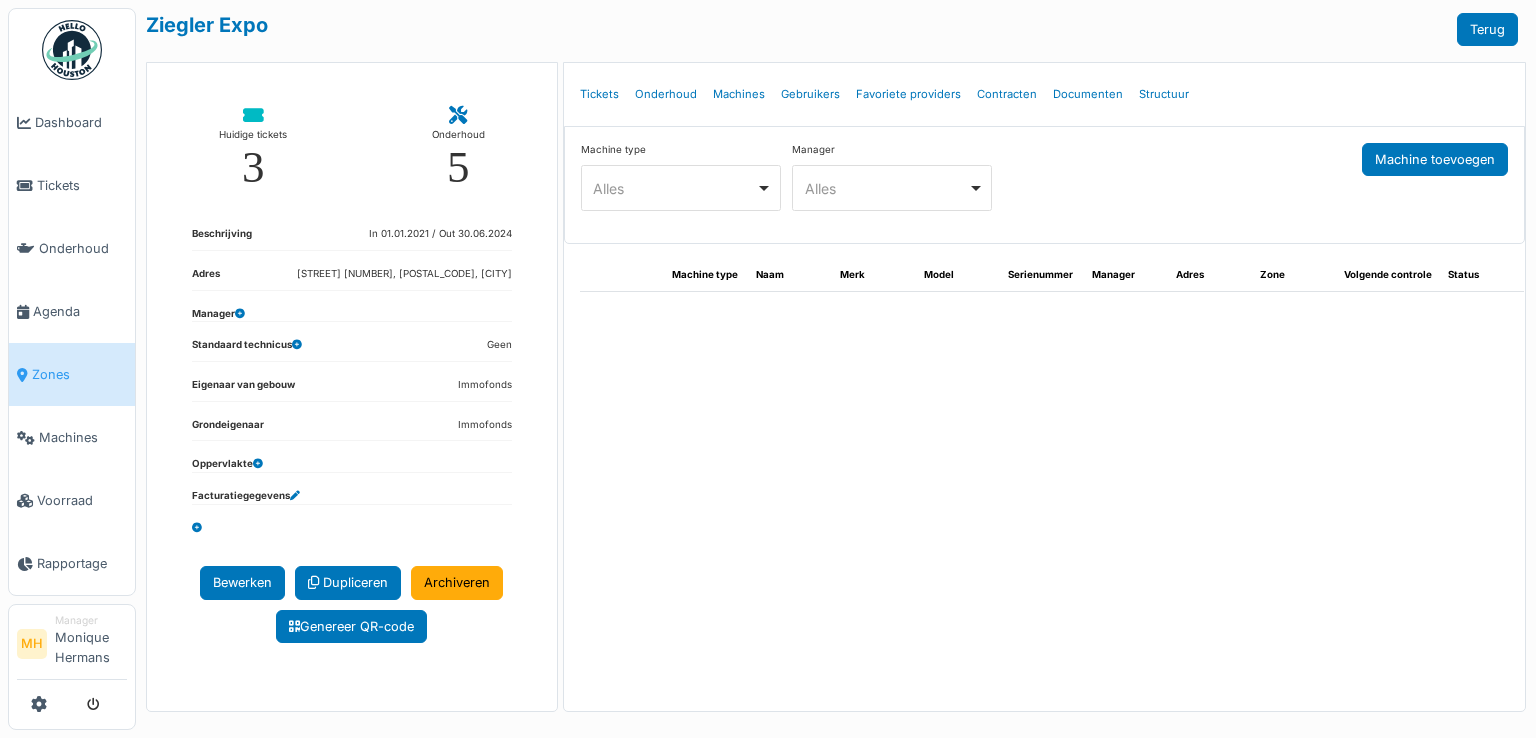 select on "***" 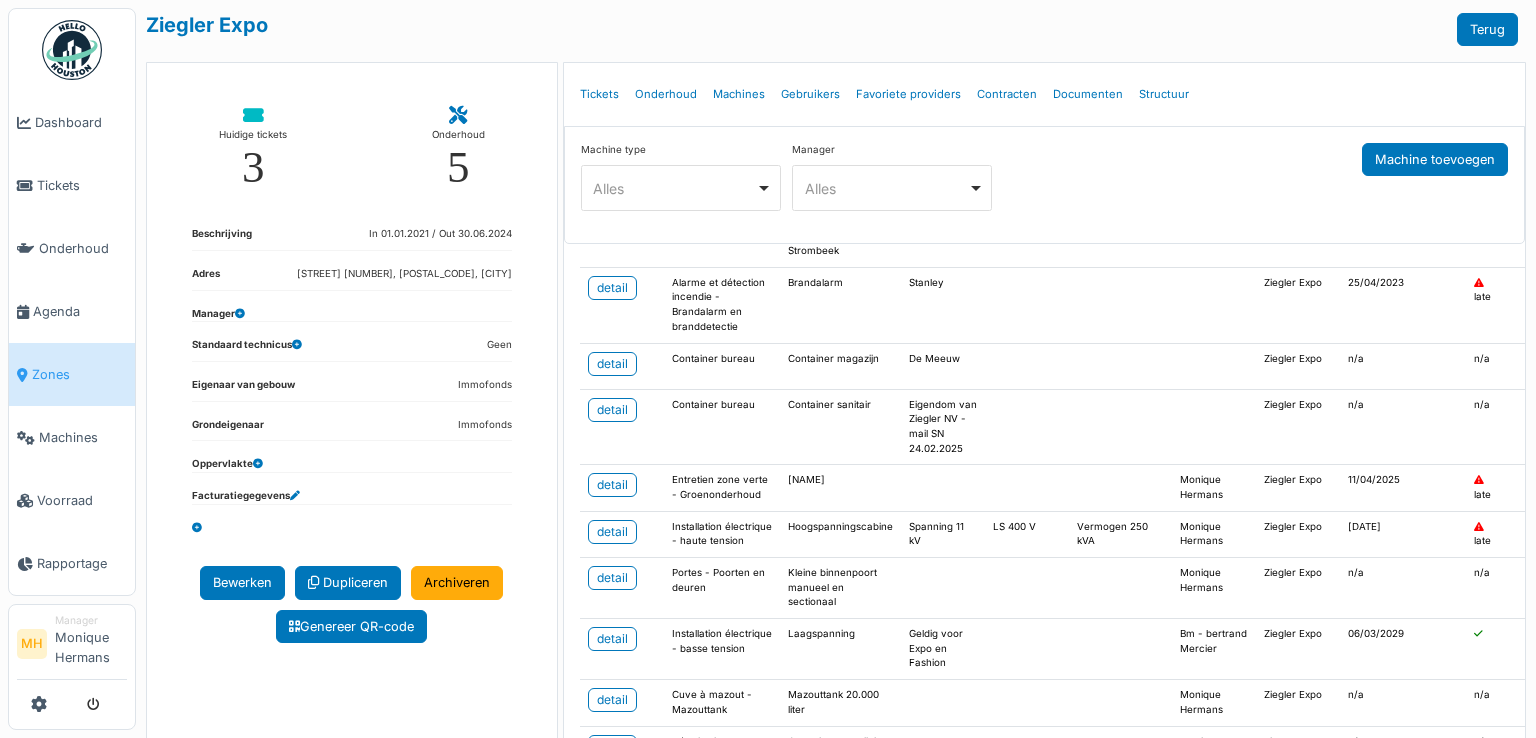 scroll, scrollTop: 300, scrollLeft: 0, axis: vertical 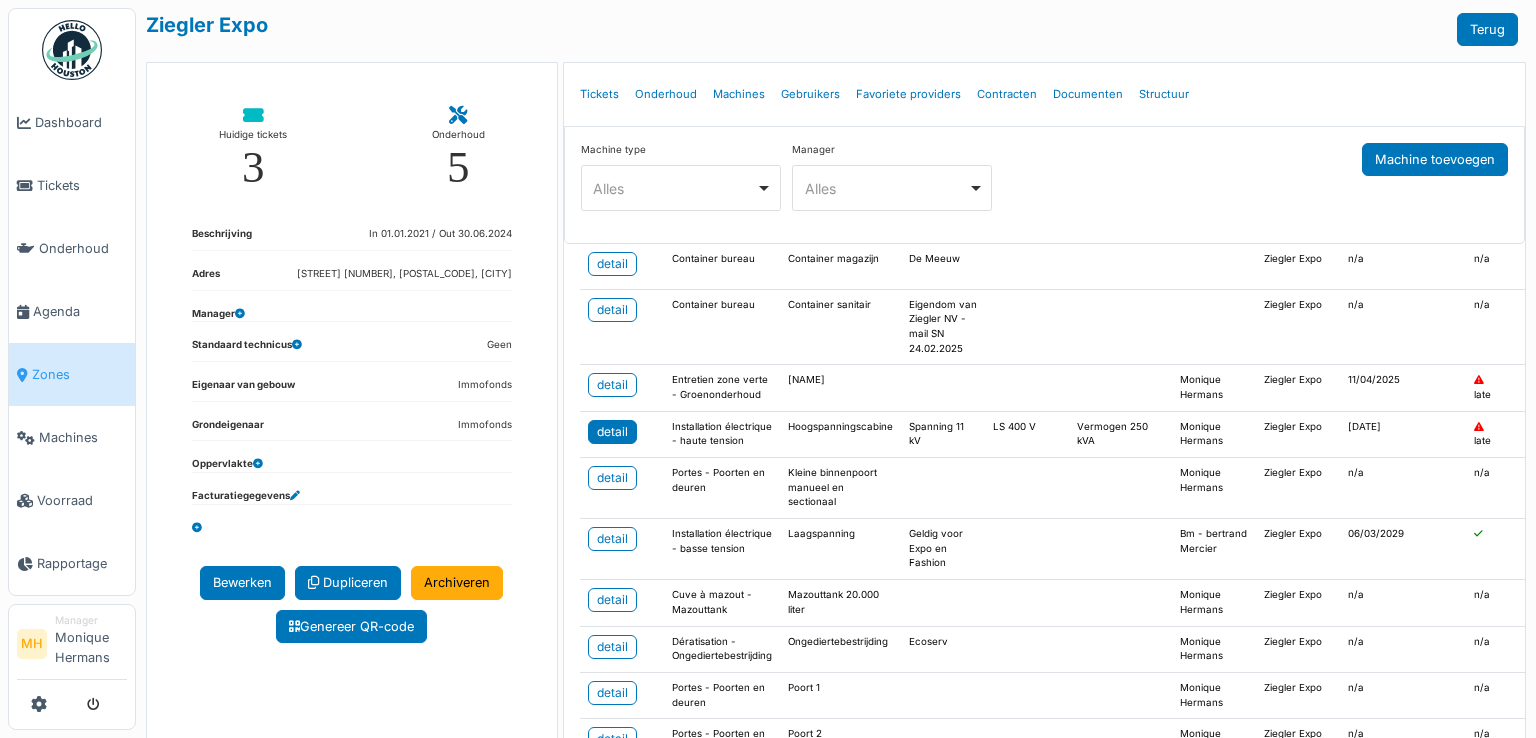 click on "detail" at bounding box center (612, 432) 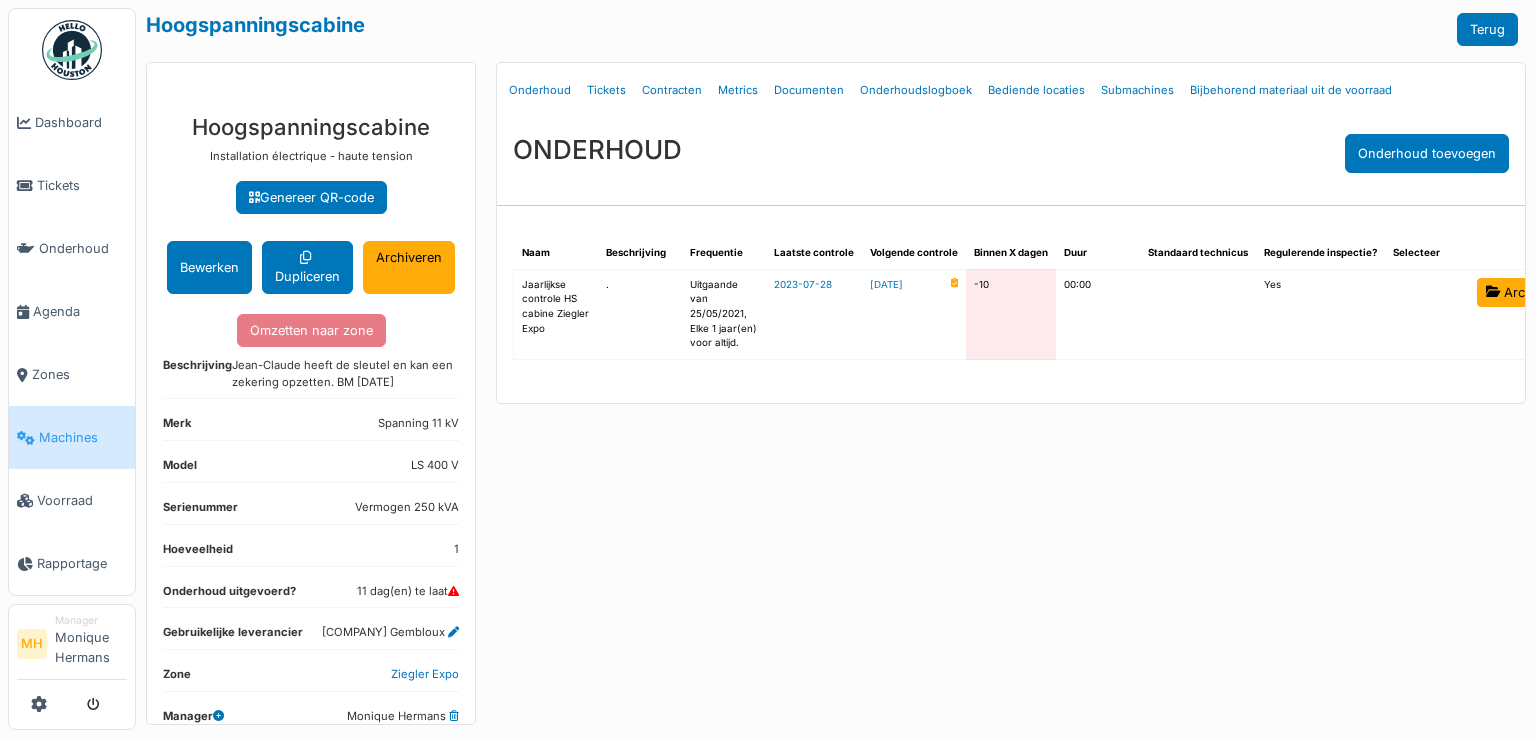scroll, scrollTop: 0, scrollLeft: 159, axis: horizontal 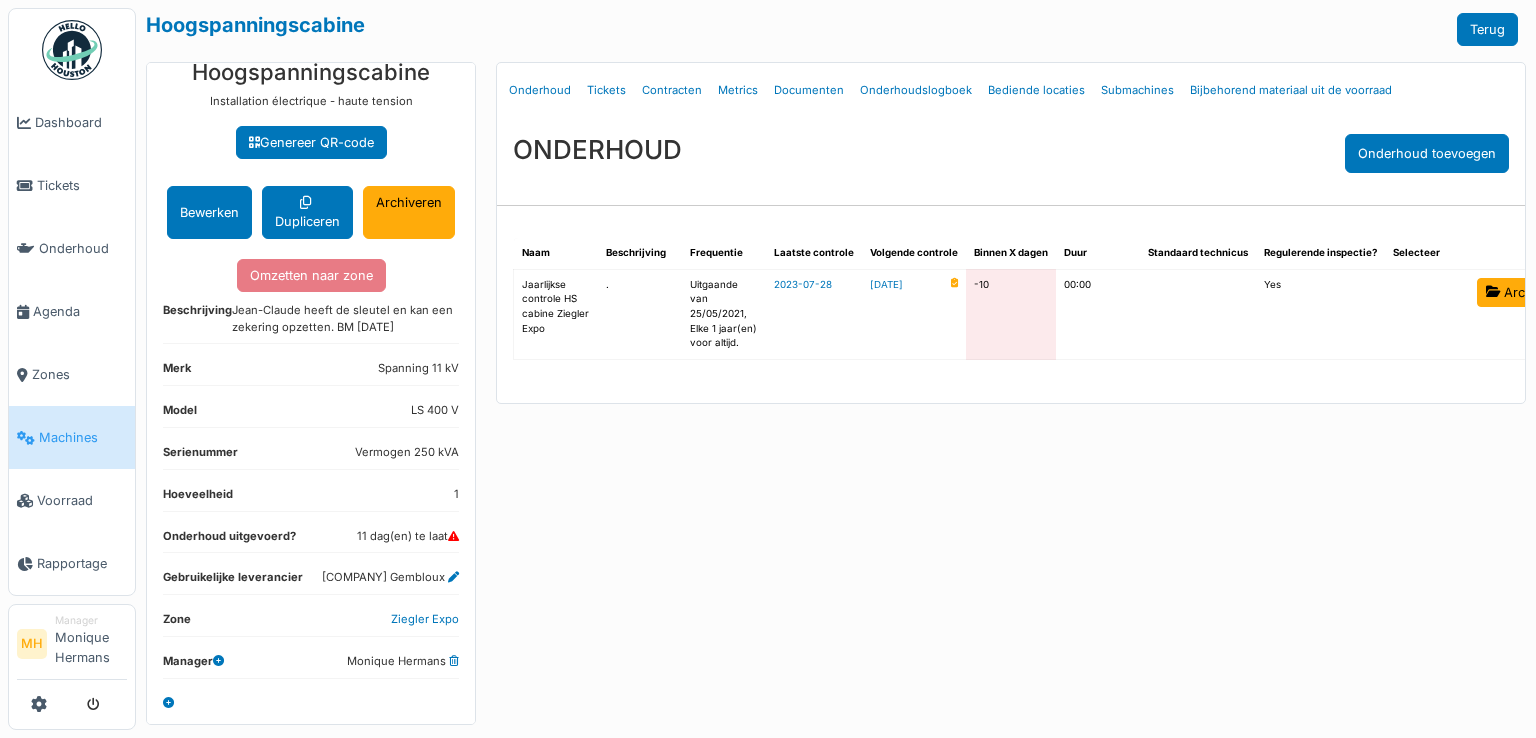 click at bounding box center [453, 577] 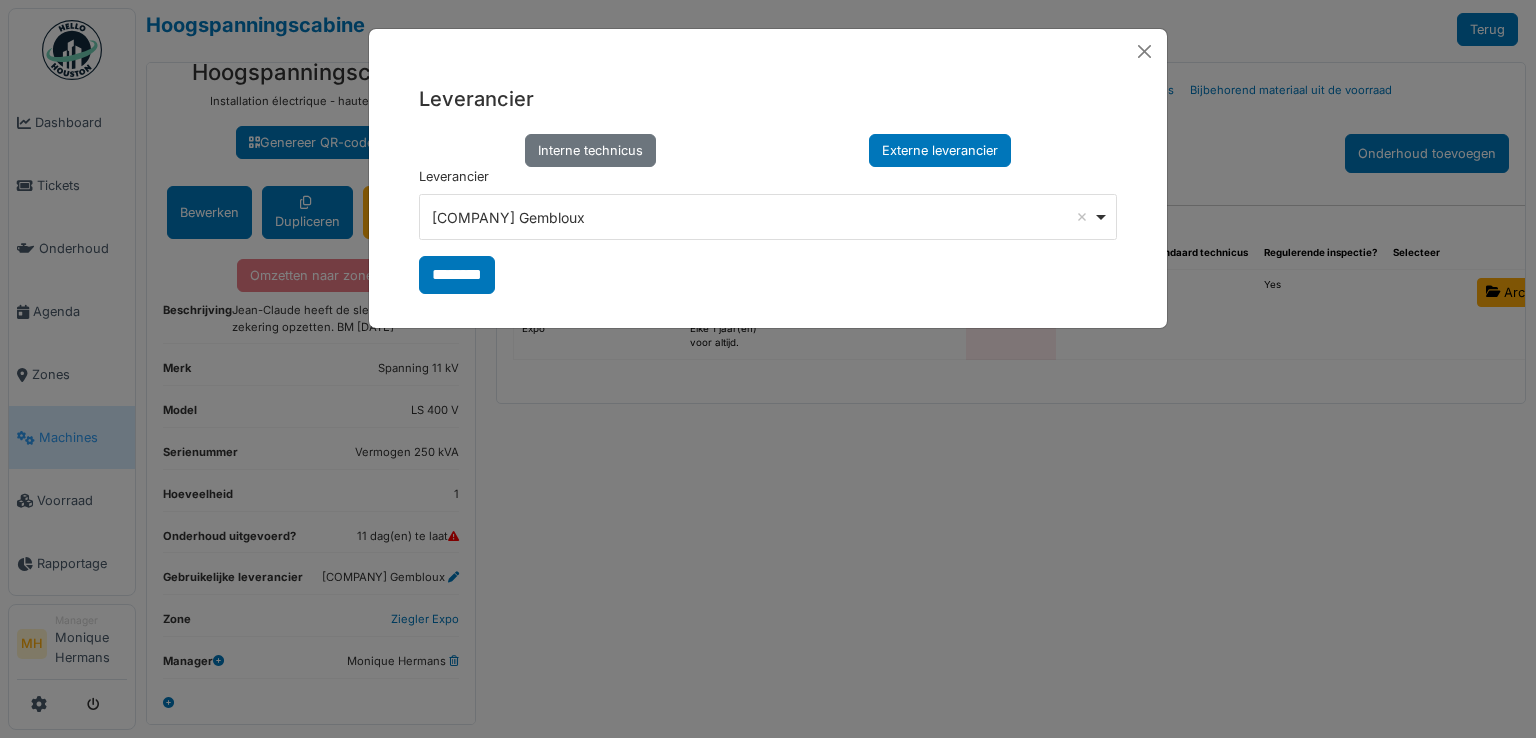 click on "Vincotte Gembloux Remove item" at bounding box center (762, 217) 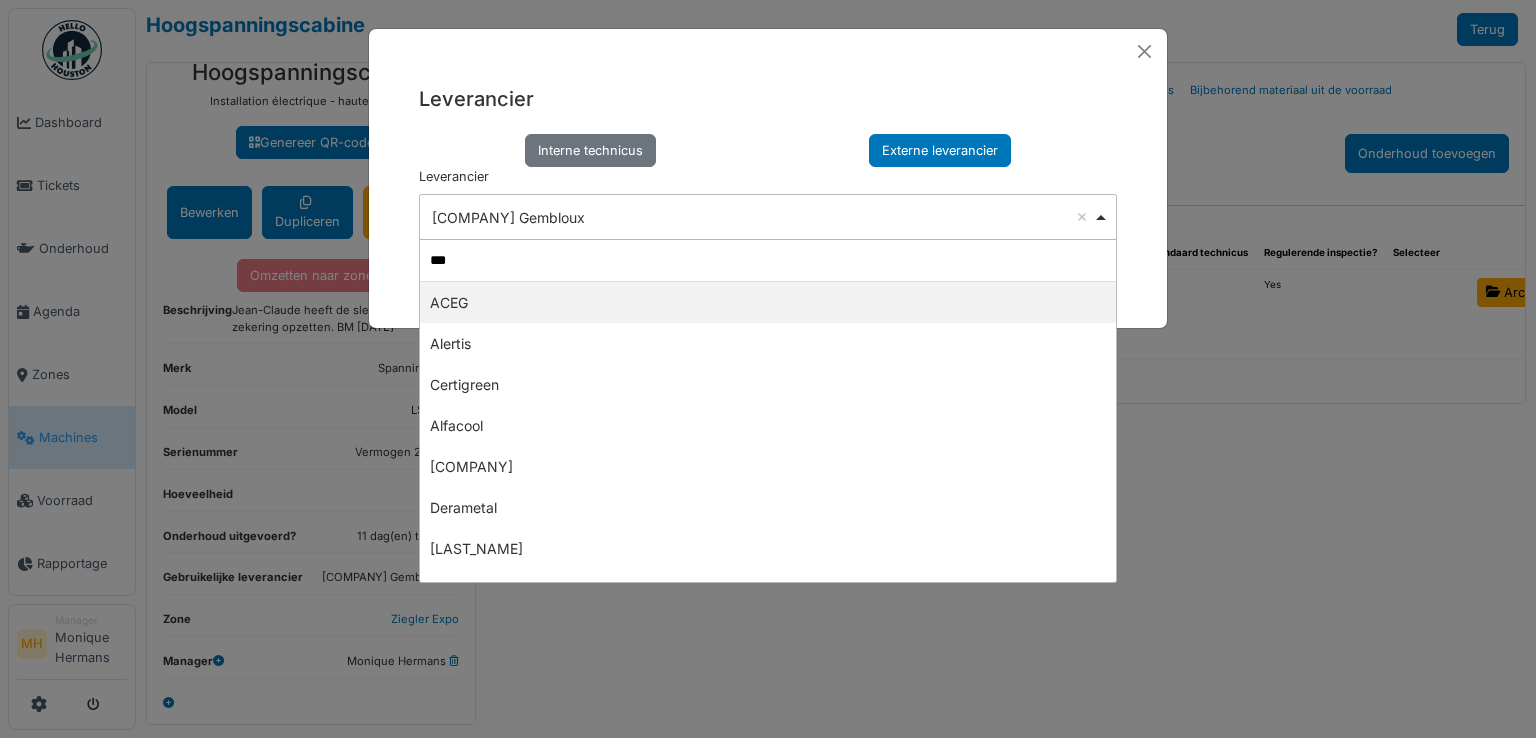 type on "****" 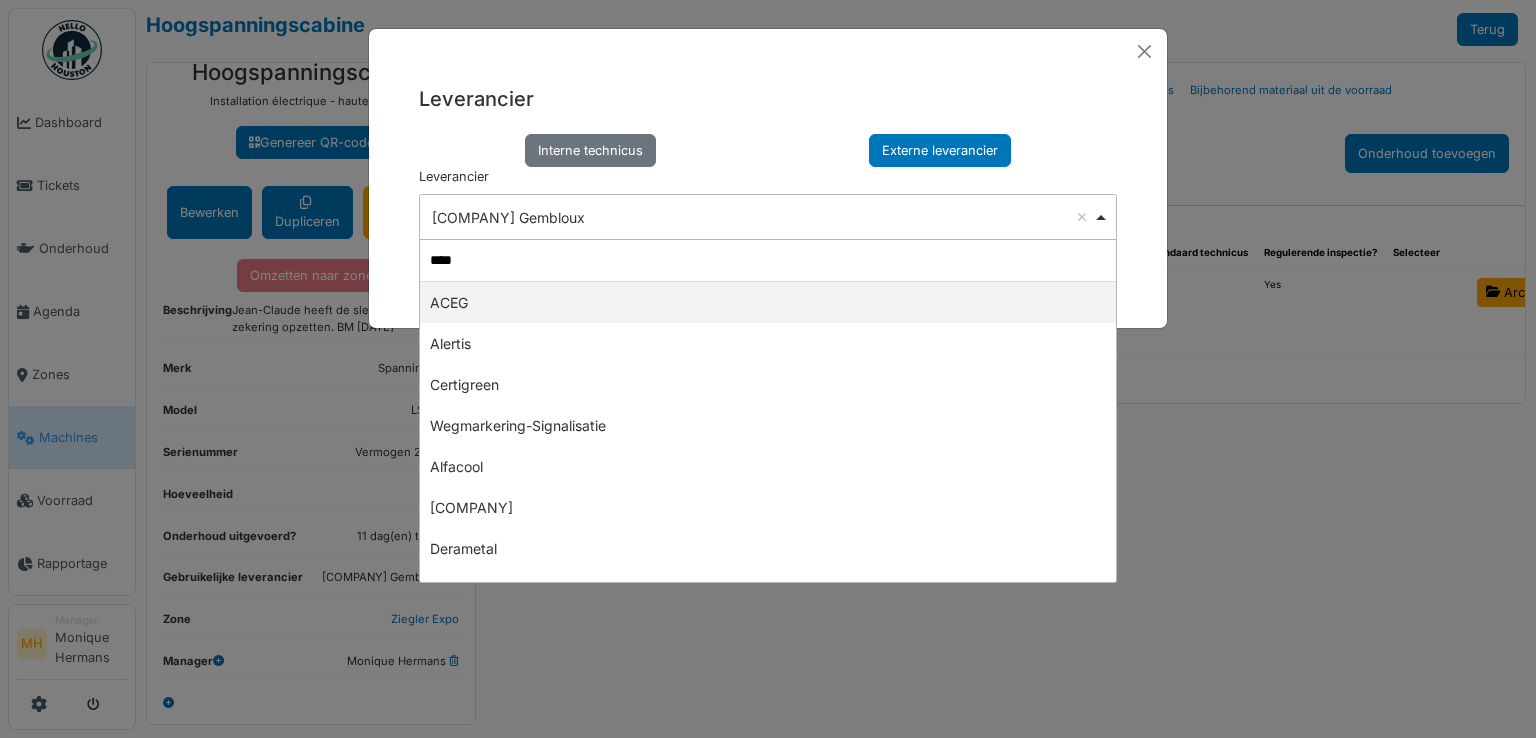 select on "***" 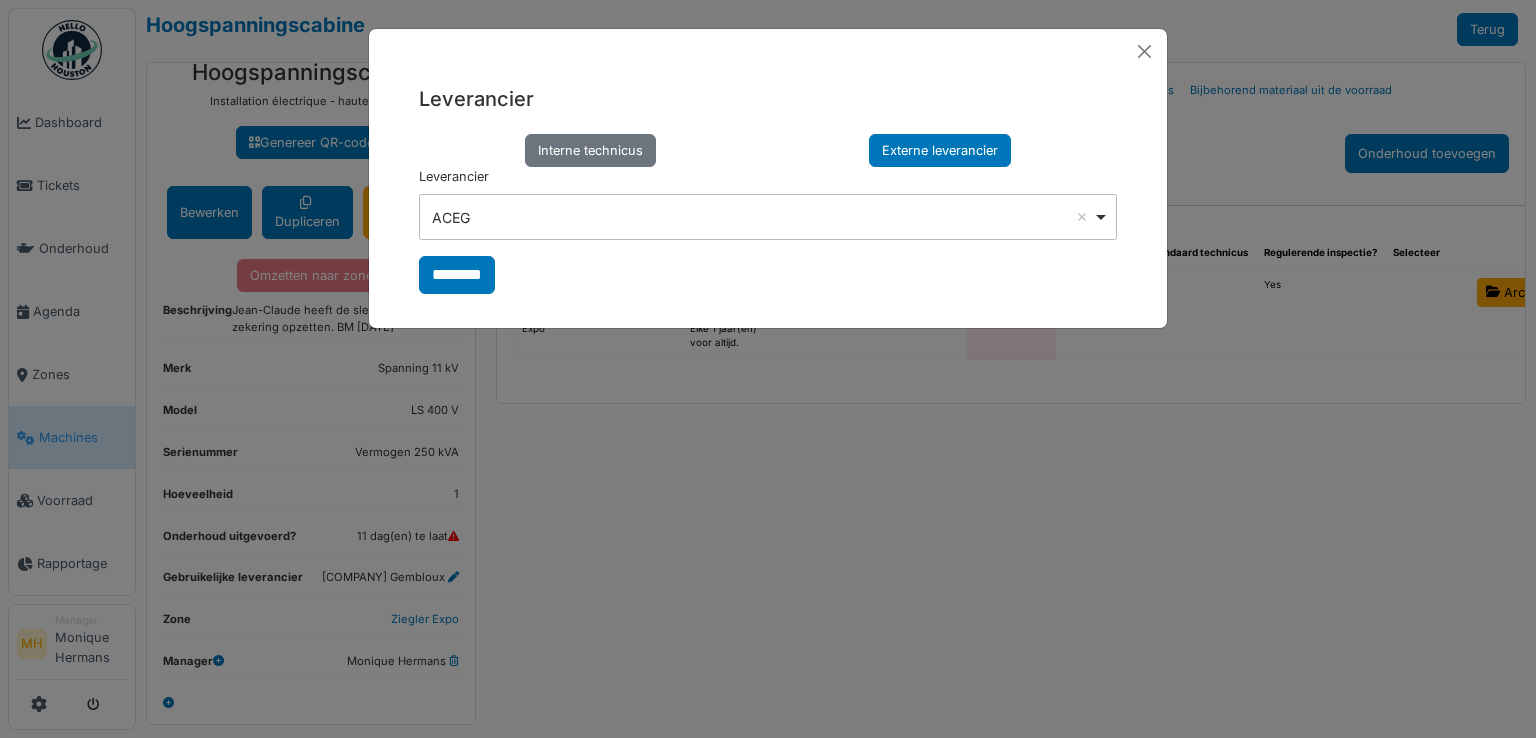 click on "********" at bounding box center [457, 275] 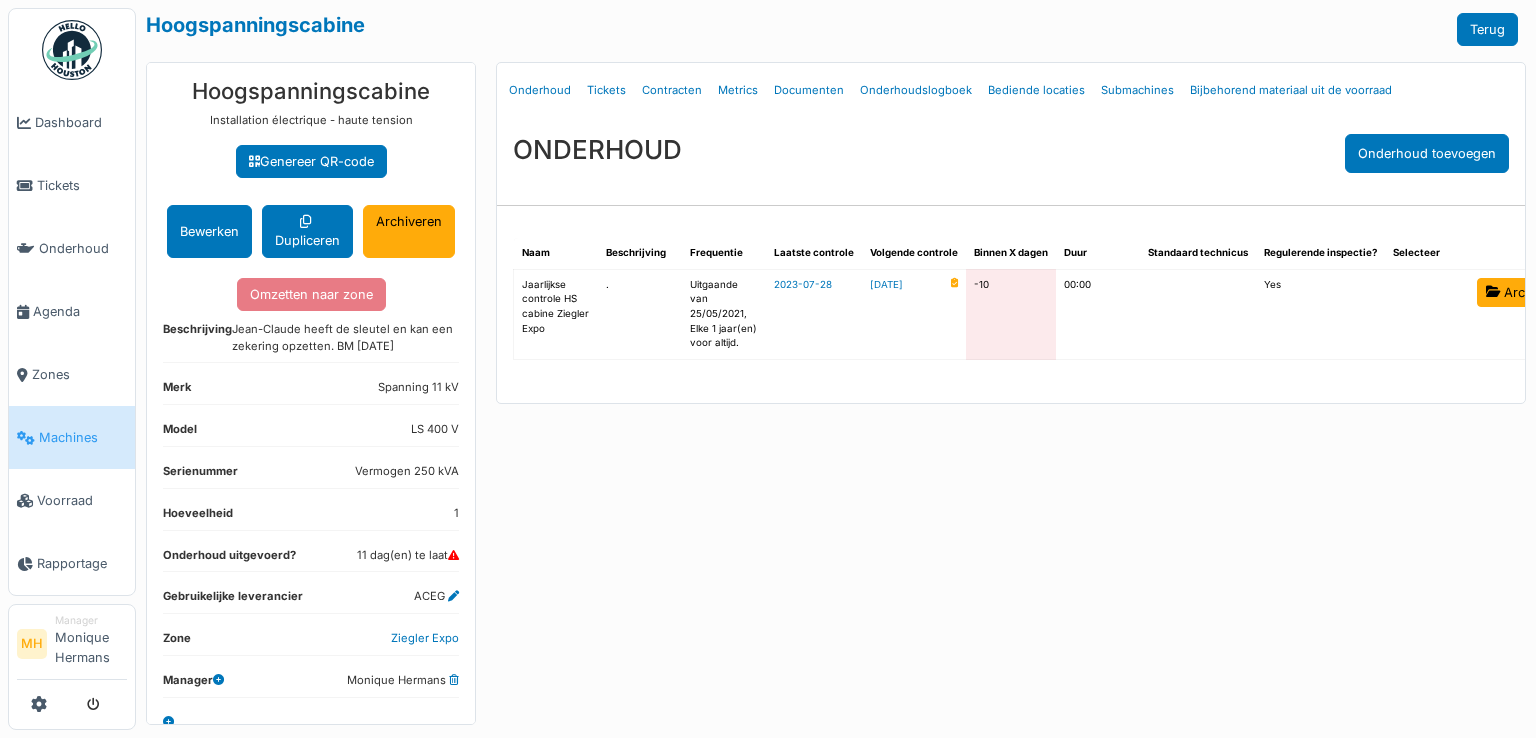 scroll, scrollTop: 55, scrollLeft: 0, axis: vertical 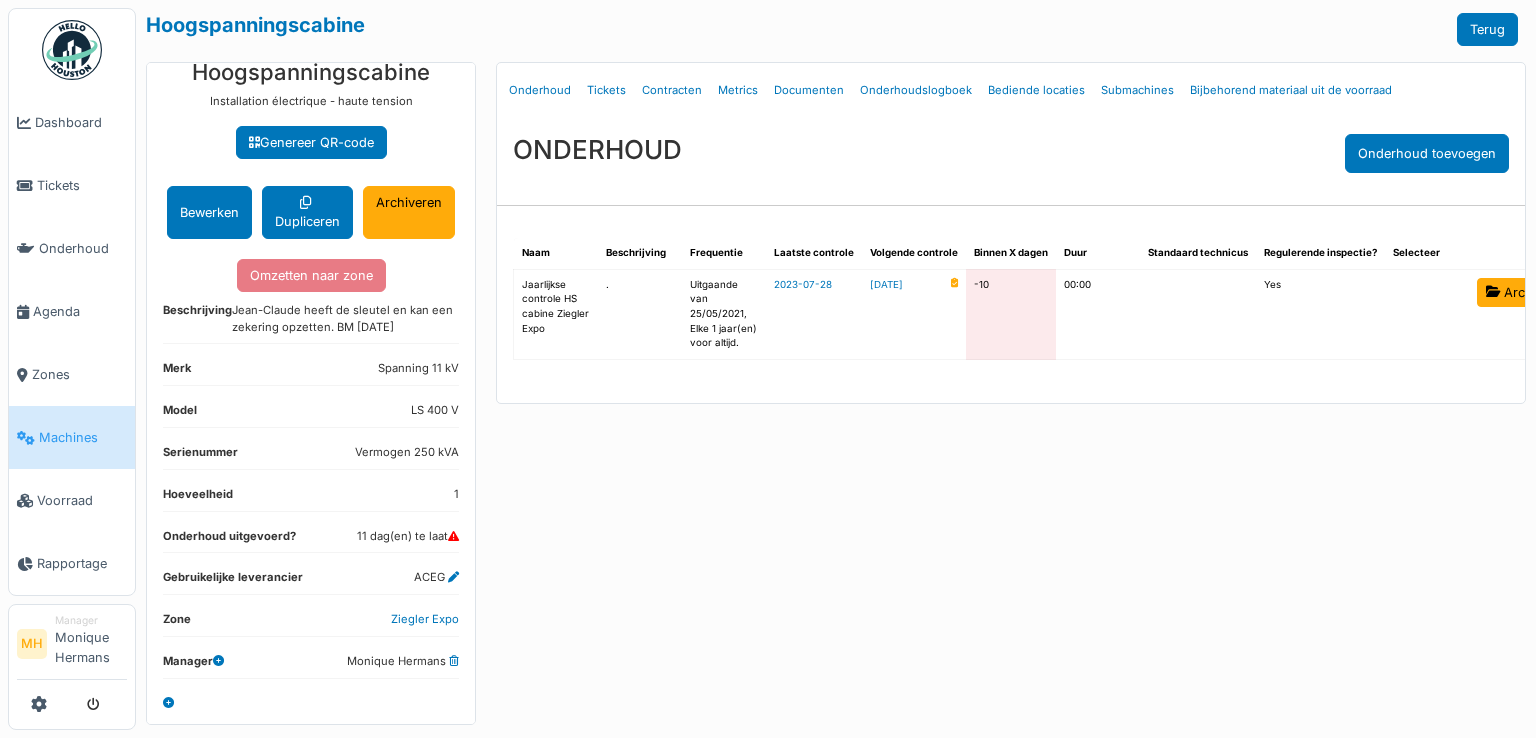 click at bounding box center [168, 703] 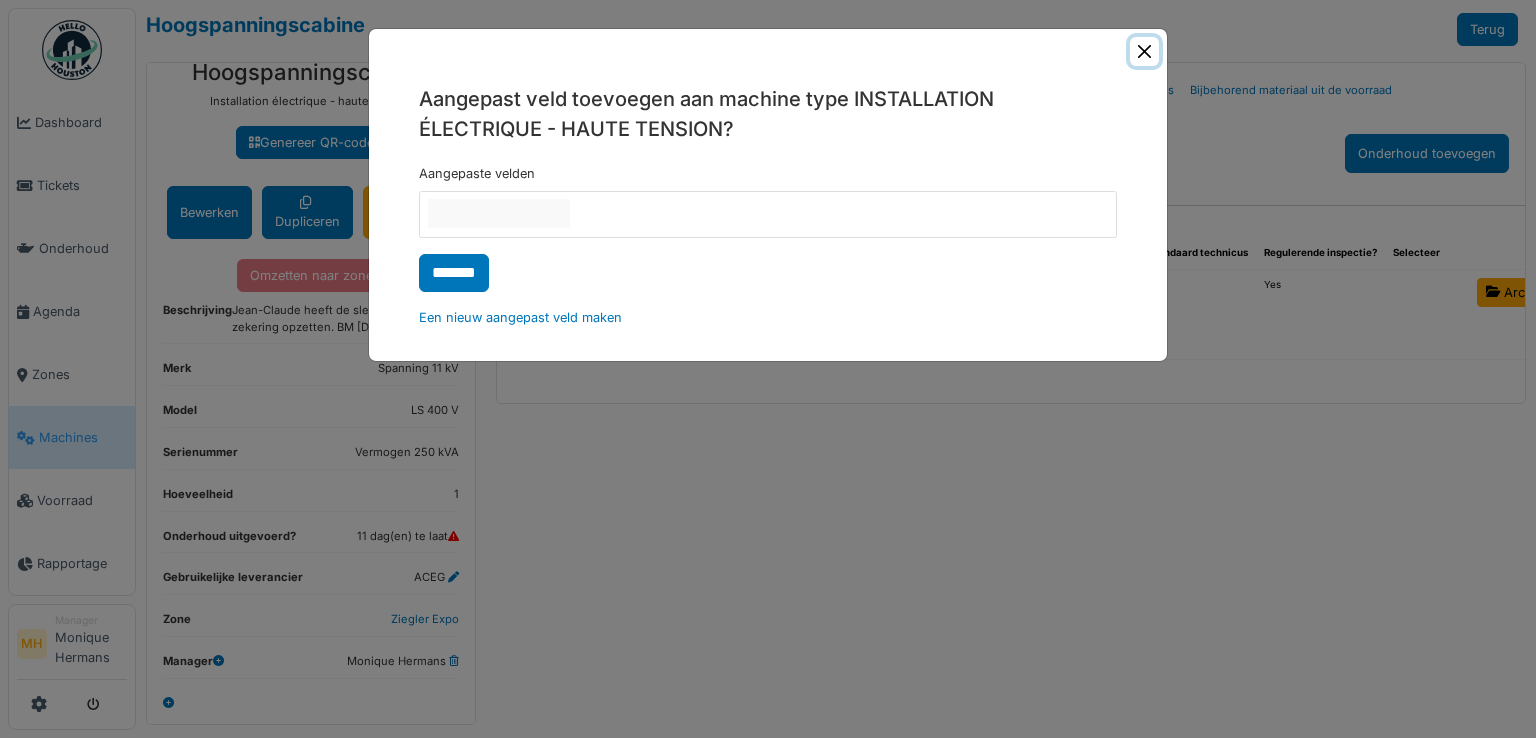click at bounding box center [1144, 51] 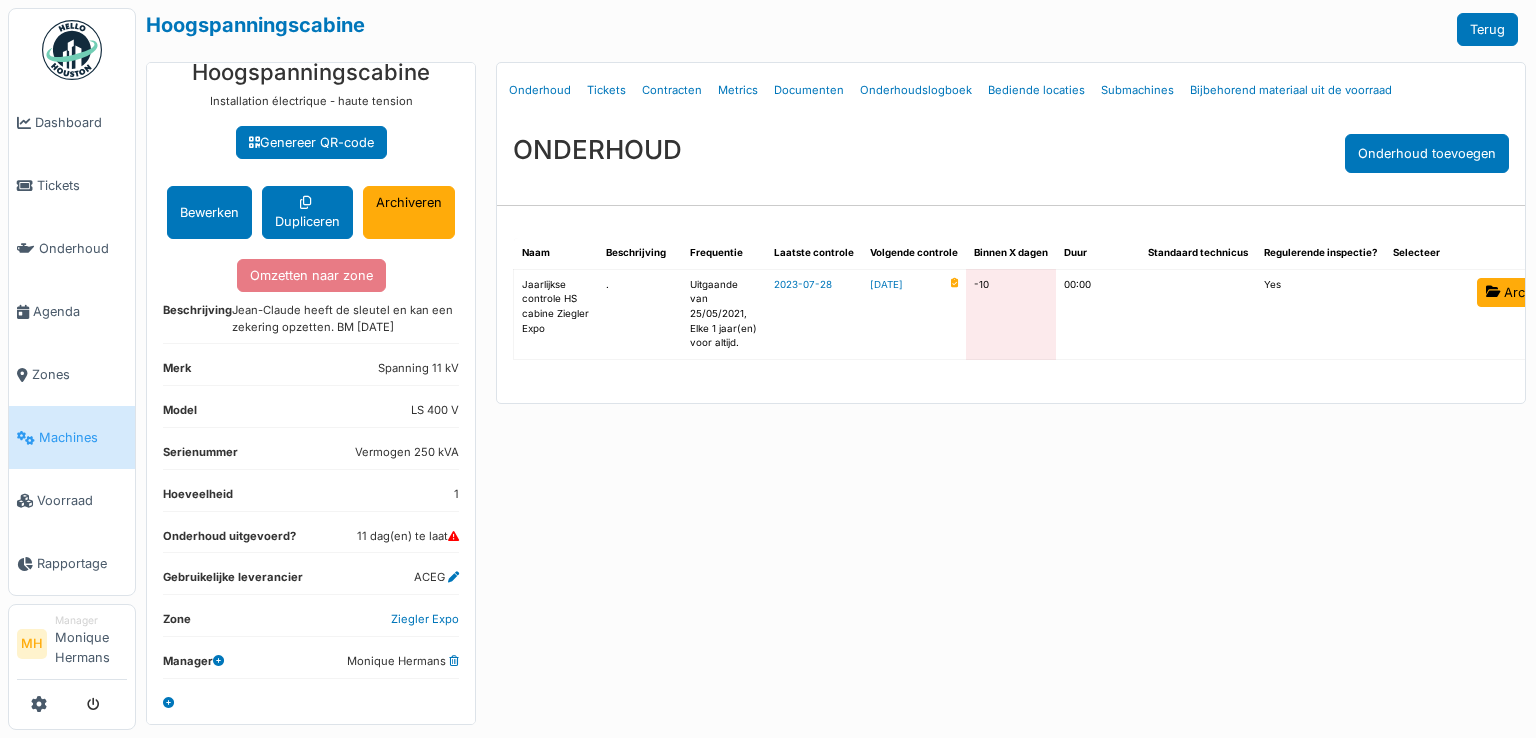click at bounding box center [218, 661] 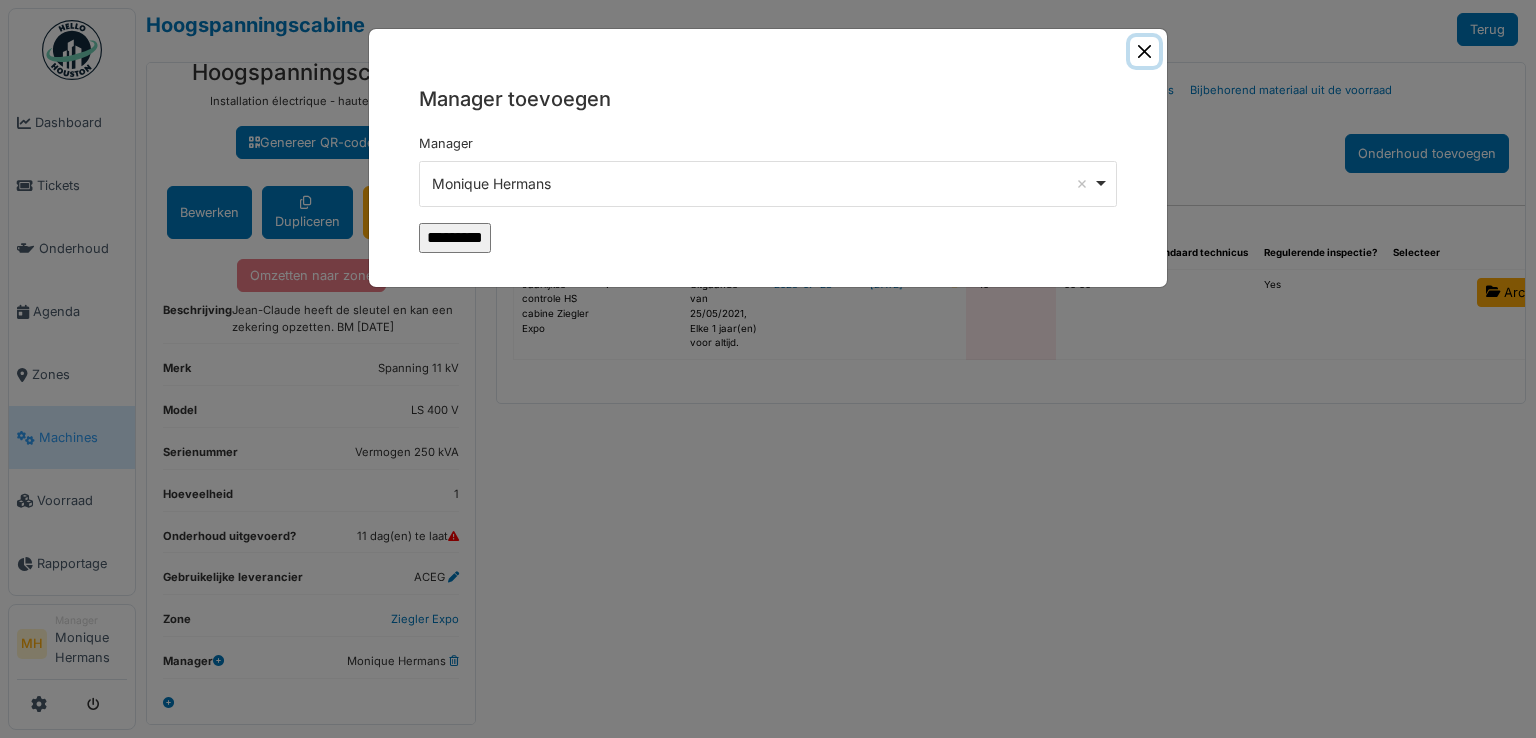 click at bounding box center (1144, 51) 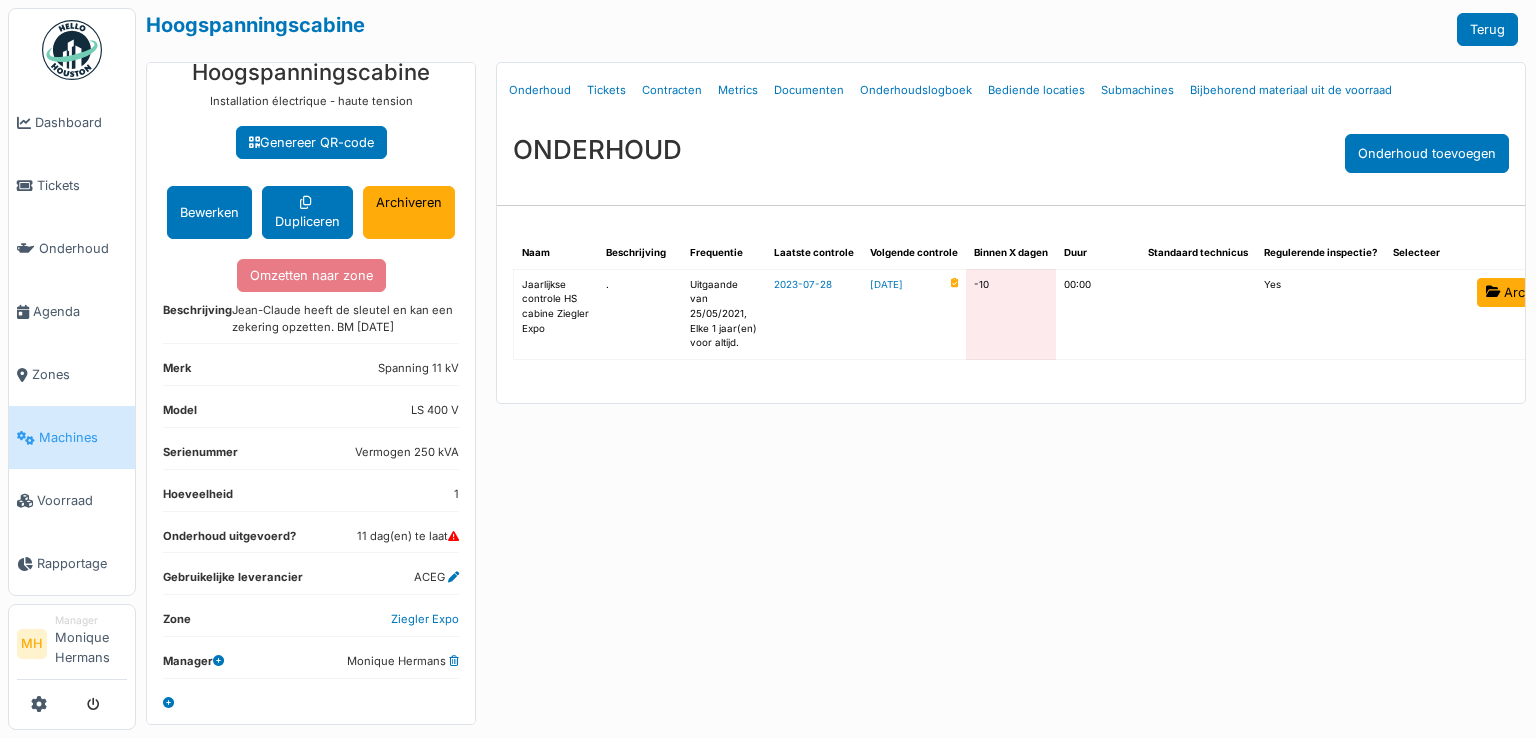 click at bounding box center (168, 703) 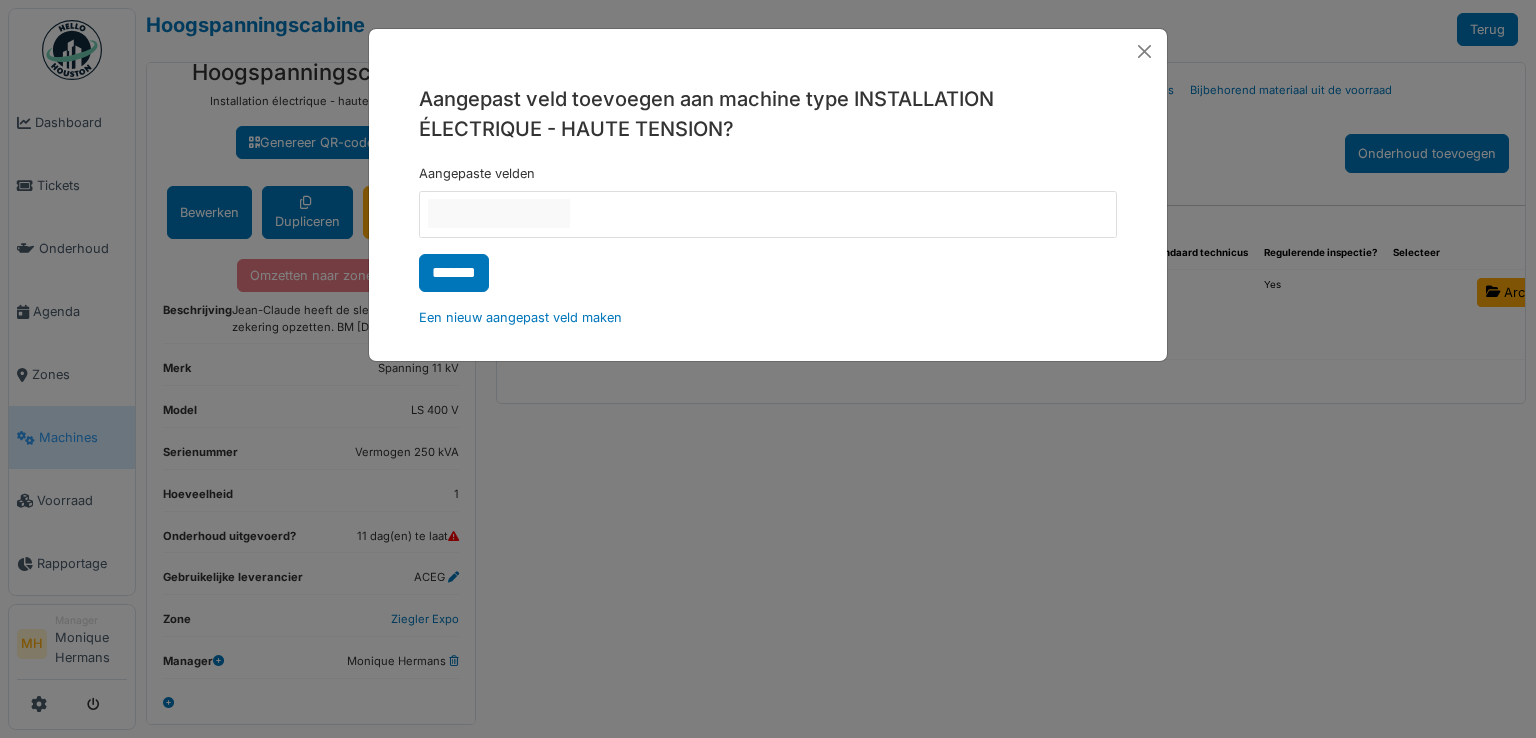 click at bounding box center [499, 213] 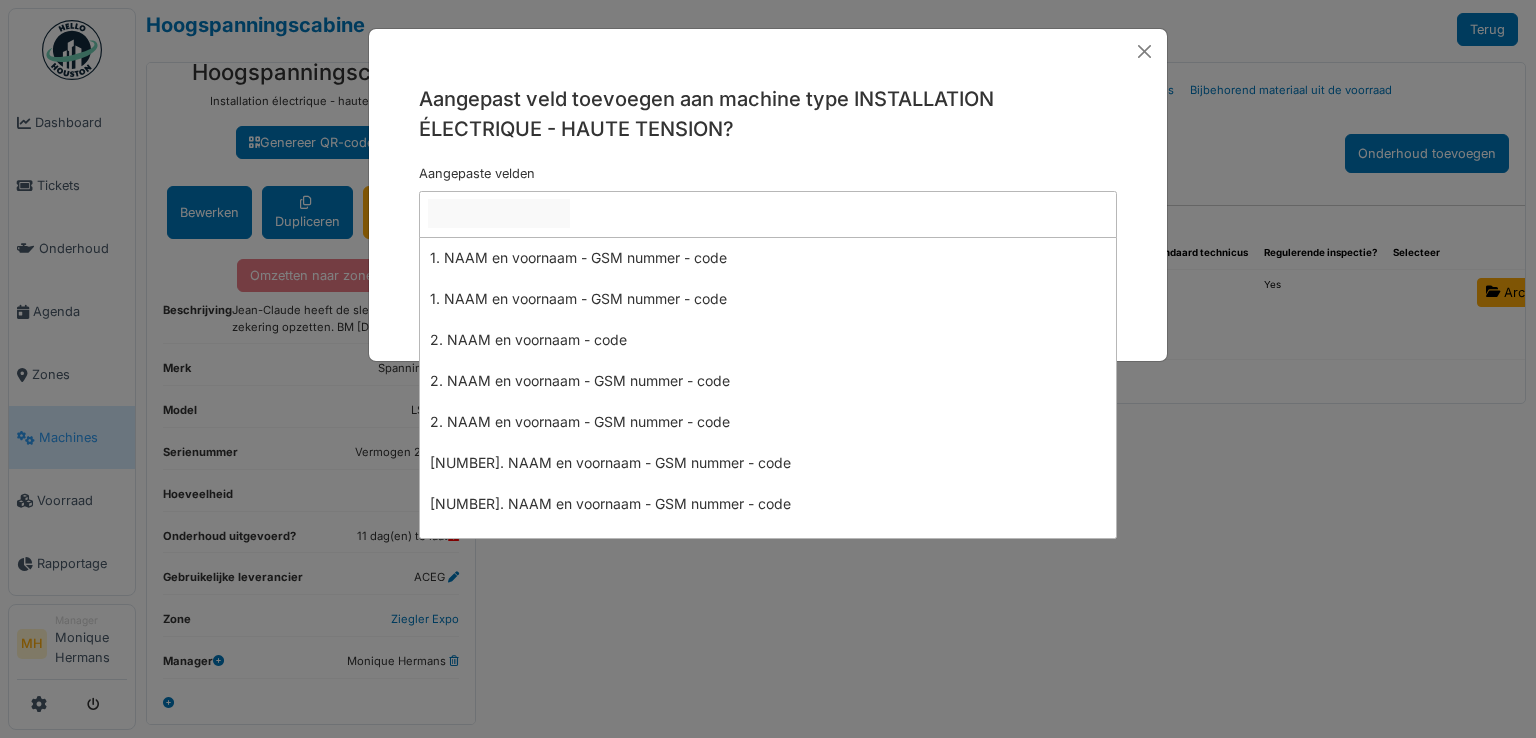 scroll, scrollTop: 0, scrollLeft: 0, axis: both 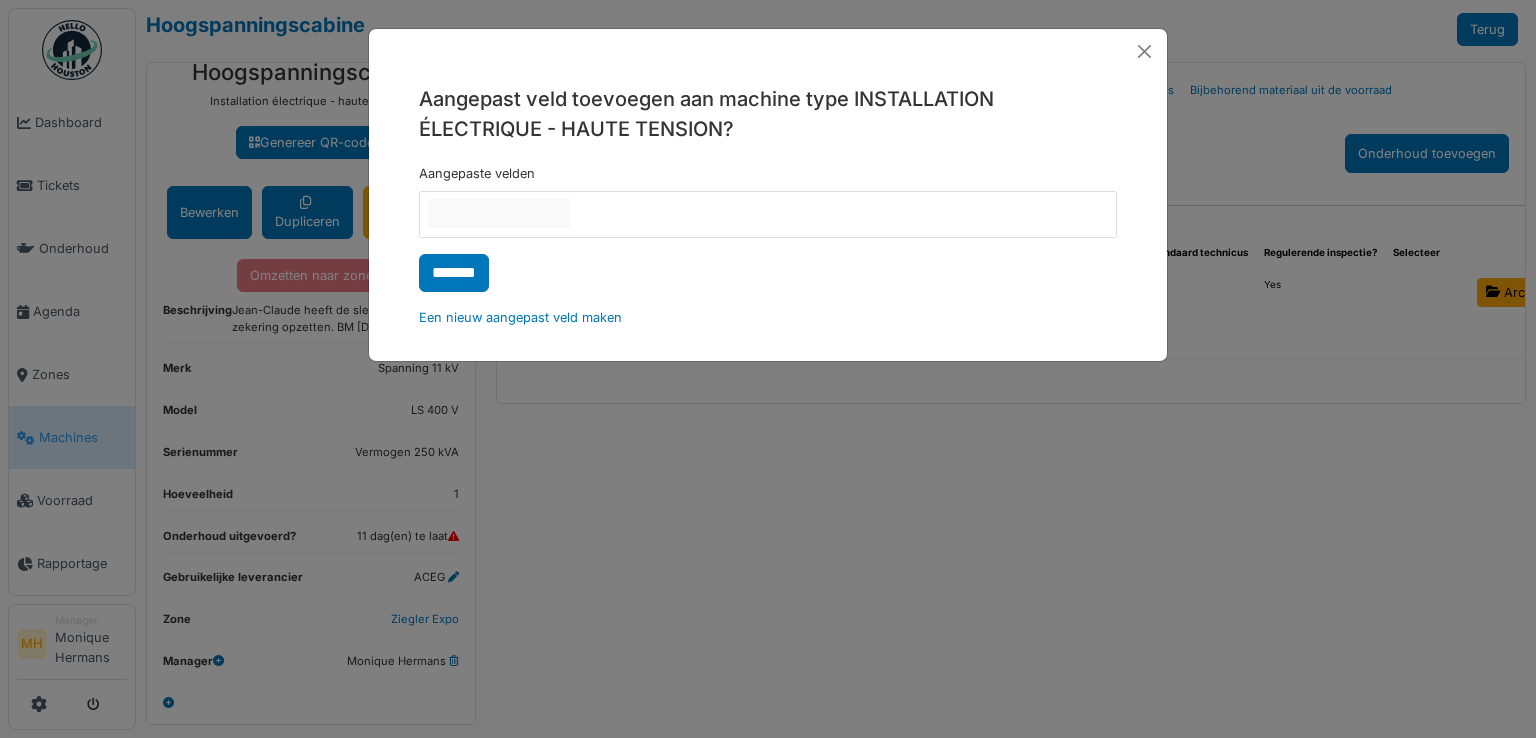 click on "Aangepast veld toevoegen aan machine type INSTALLATION ÉLECTRIQUE - HAUTE TENSION?
Aangepaste velden 1. NAAM en voornaam - GSM nummer - code 1. NAAM en voornaam - GSM nummer - code 2. NAAM en voornaam - code 2. NAAM en voornaam - GSM nummer - code 2. NAAM en voornaam - GSM nummer - code 3. NAAM en voornaam - GSM nummer - code 3. NAAM en voornaam - GSM nummer - code 4. NAAM en voornaam - GSM nummer - code 4. NAAM en voornaam - GSM nummer - code 5. NAAM en voornaam - GSM nummer - code 5. NAAM en voornaam - GSM nummer - code Code gebruiker GSM nummer GSM nummer Installateur klantnummer Meldkamer Meldkamer openingsuren SIM-kaaart nummer Type alarm Type alarm
*******
Een nieuw aangepast veld maken" at bounding box center (768, 206) 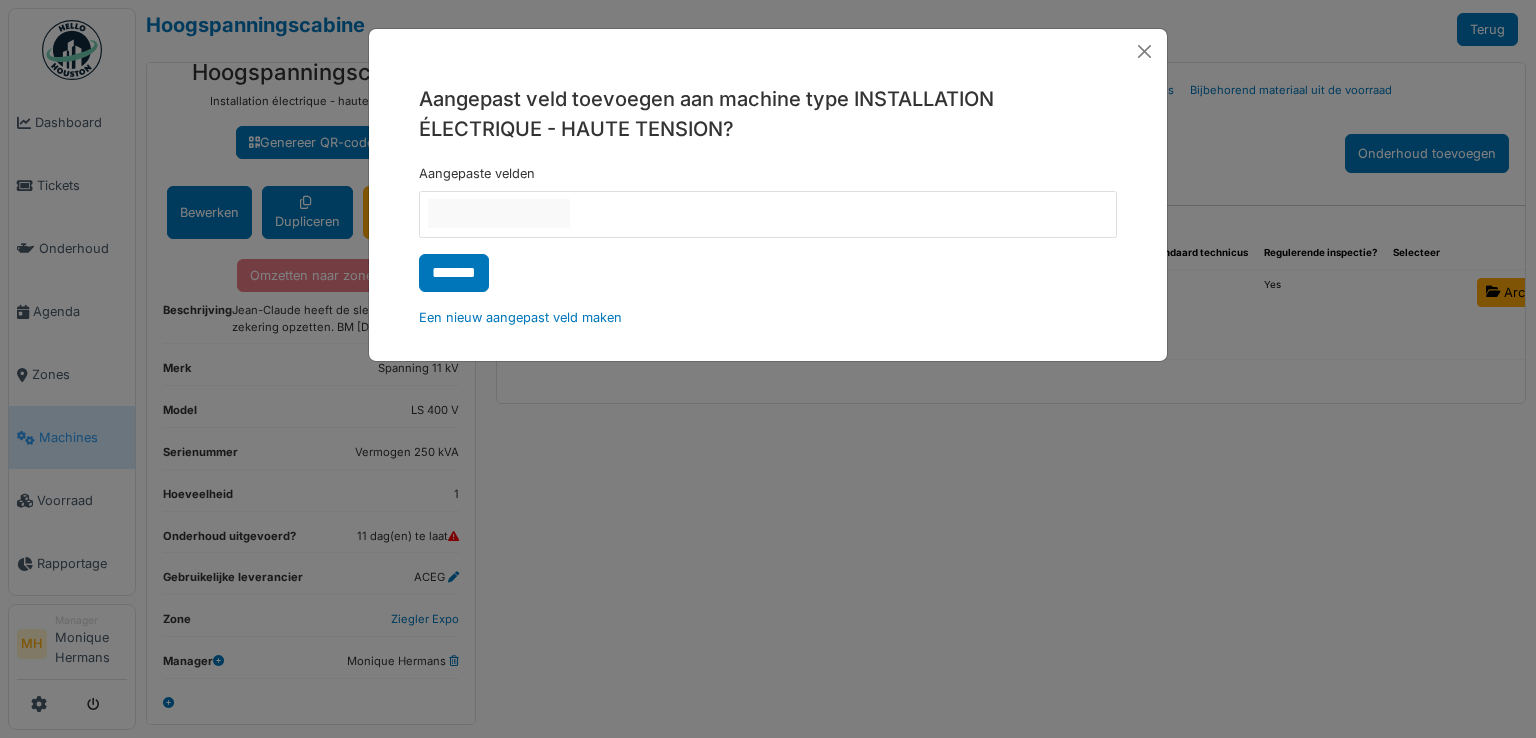 click on "Een nieuw aangepast veld maken" at bounding box center (768, 317) 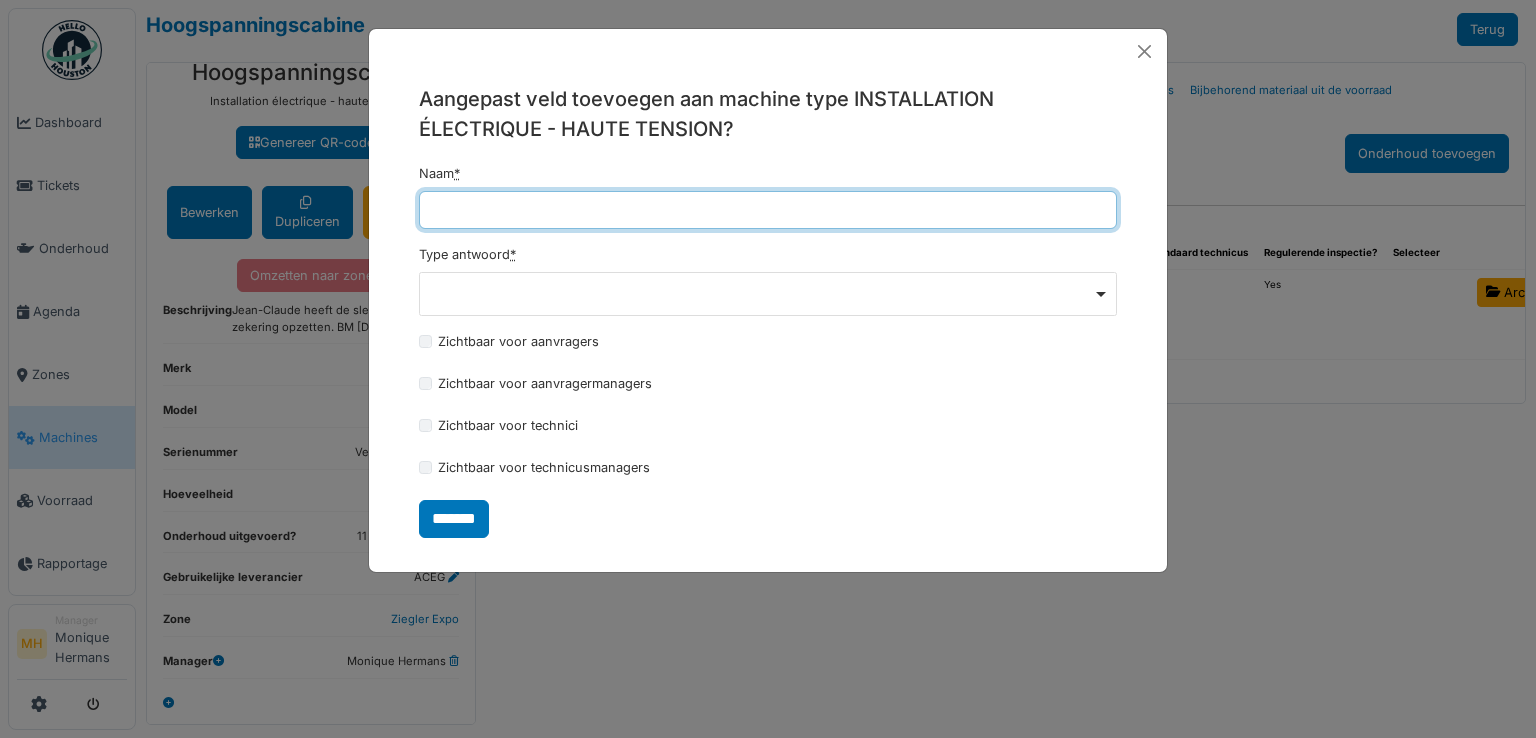 drag, startPoint x: 456, startPoint y: 209, endPoint x: 789, endPoint y: 242, distance: 334.63113 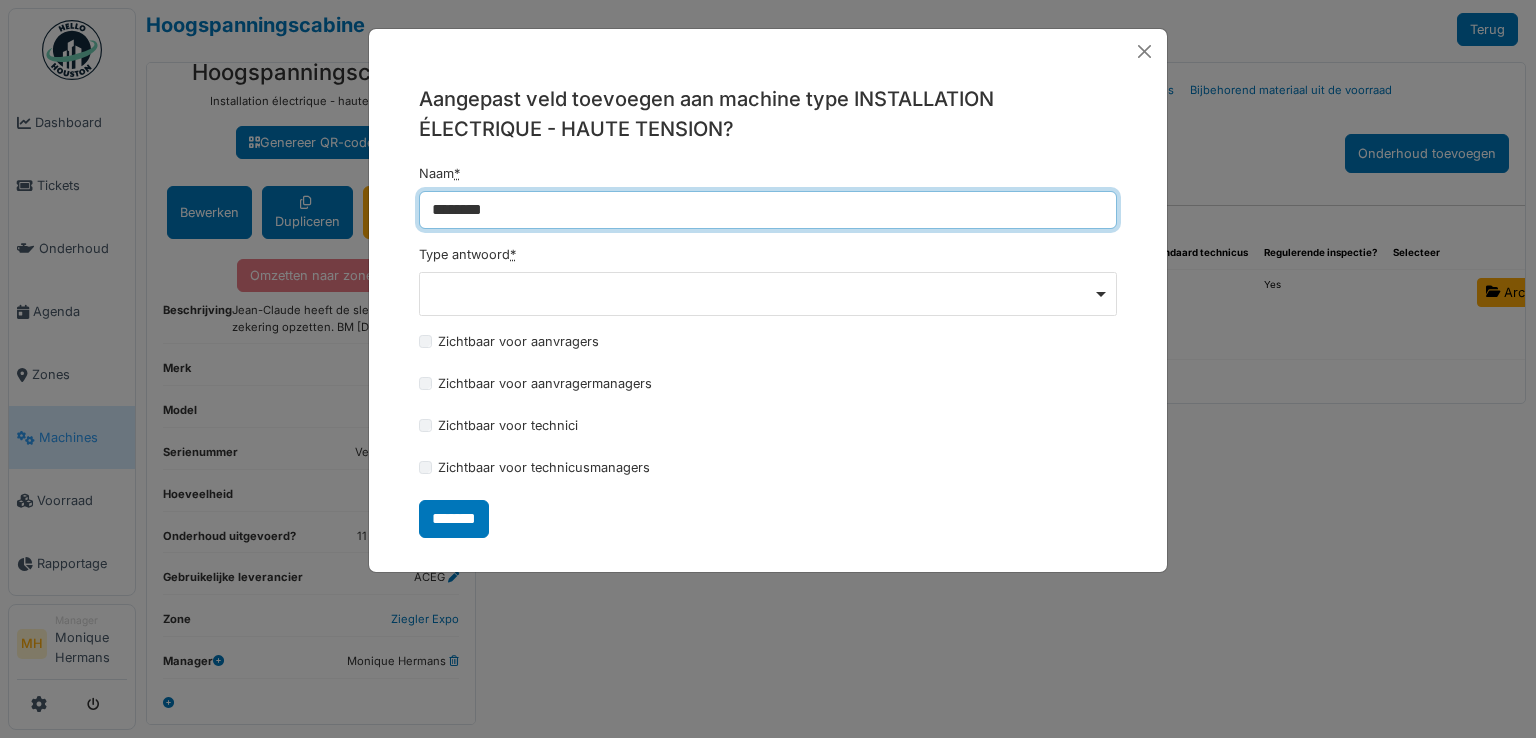 type on "********" 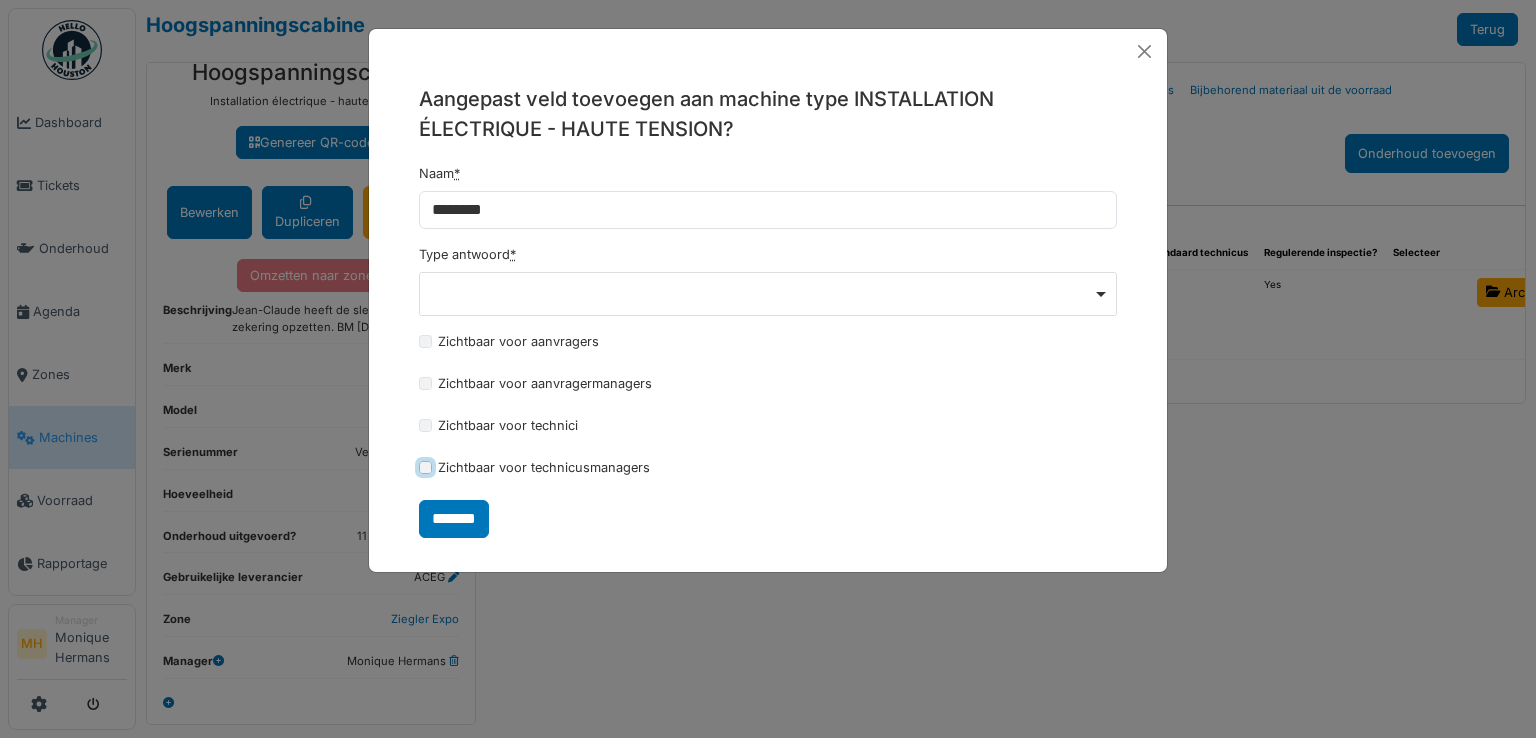 click on "Remove item" at bounding box center [768, 293] 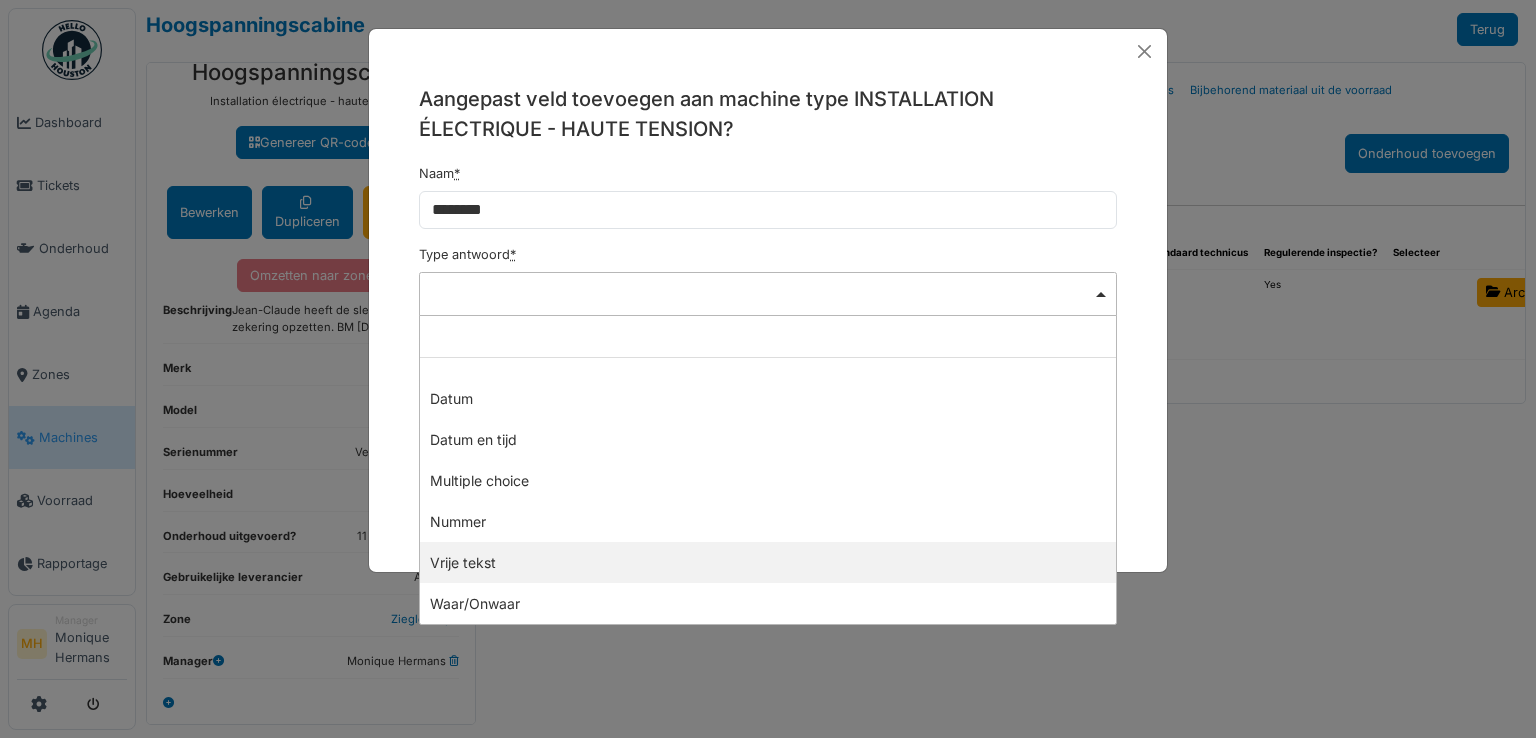 select on "*********" 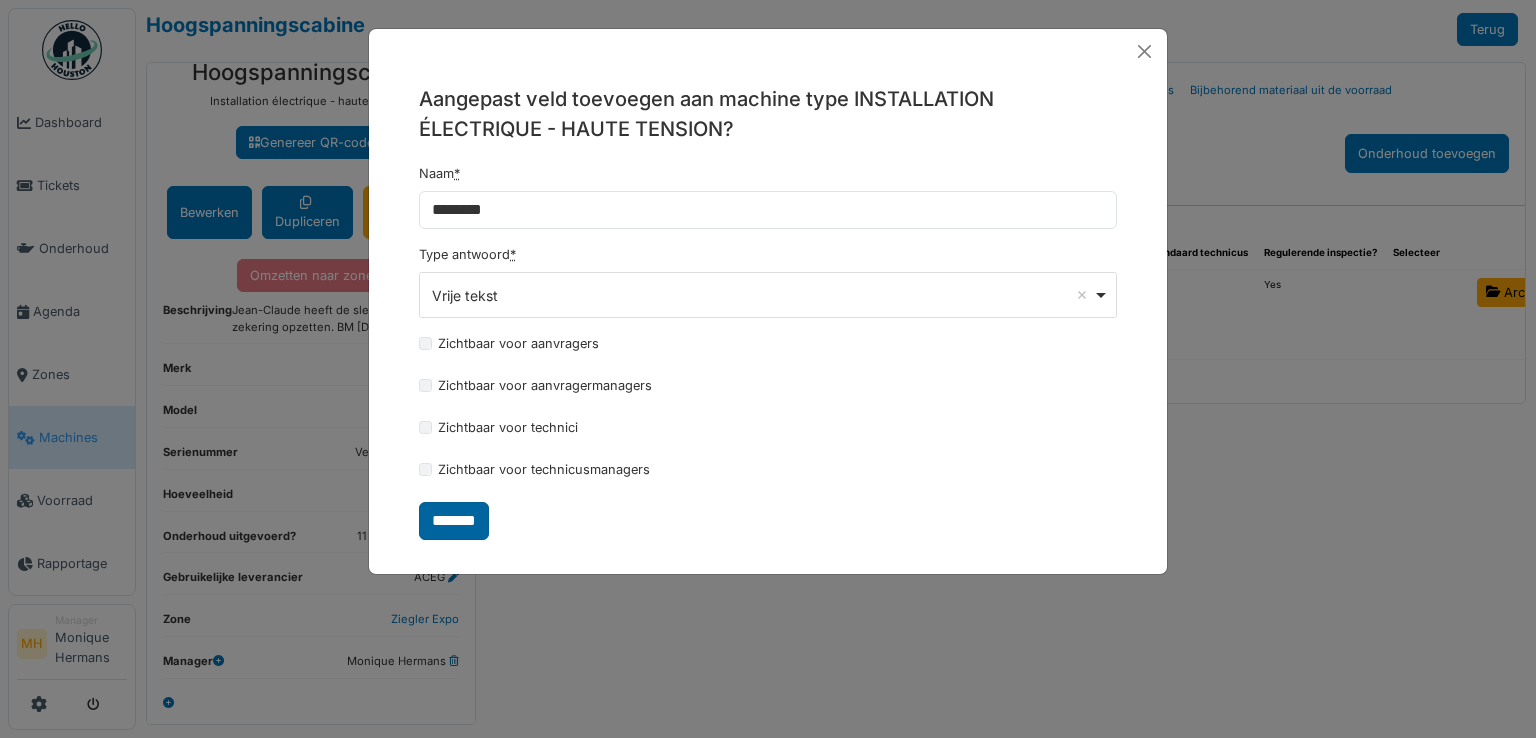 click on "*******" at bounding box center [454, 521] 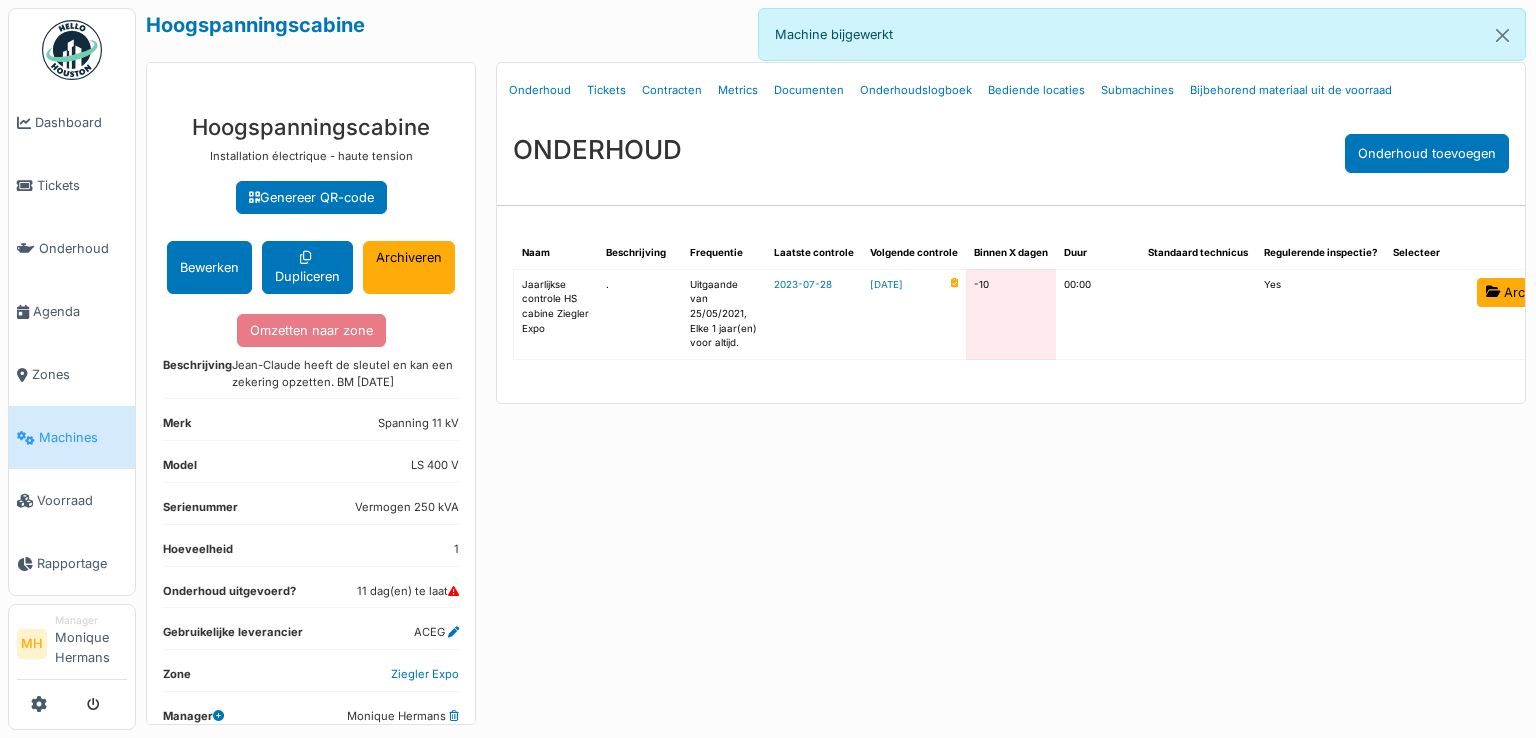 scroll, scrollTop: 96, scrollLeft: 0, axis: vertical 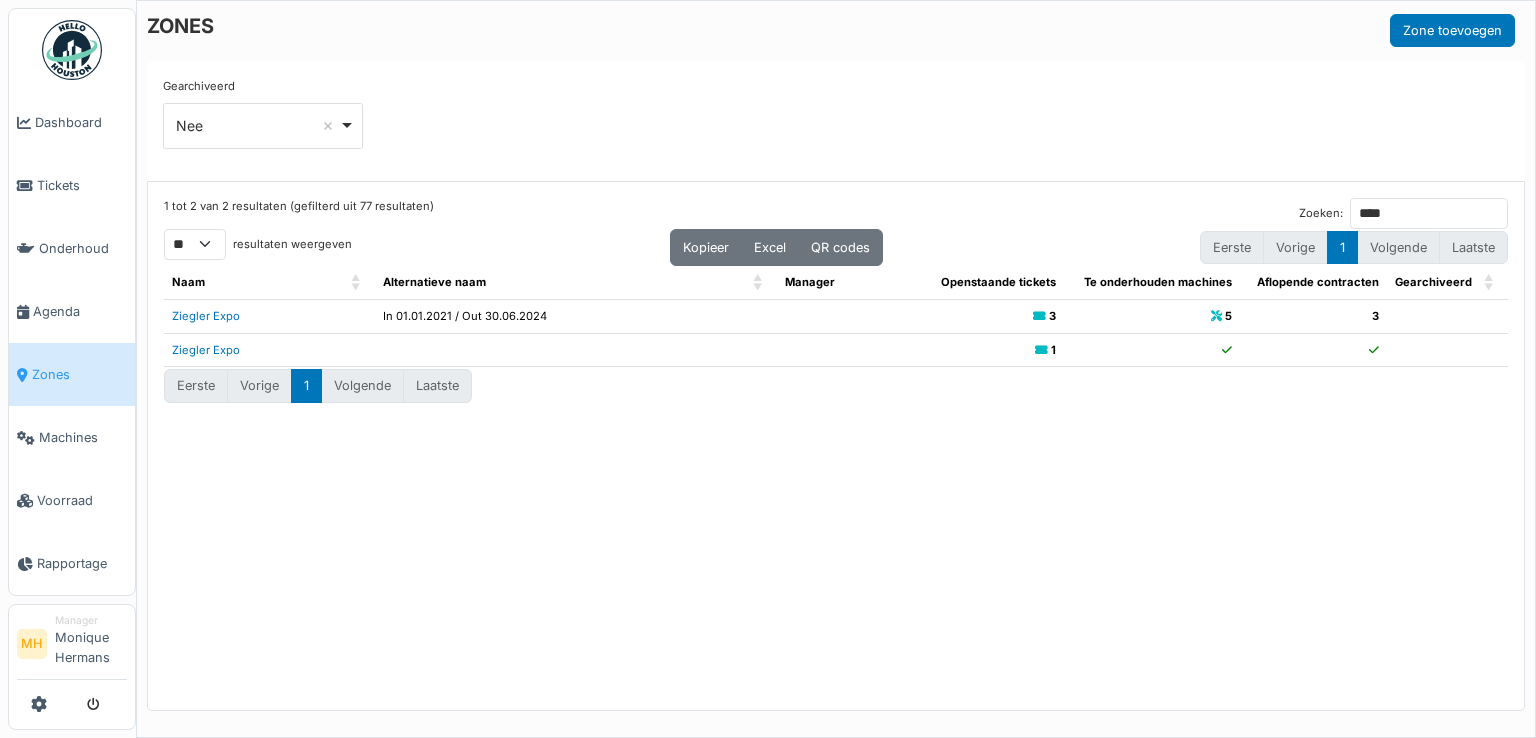 select on "**" 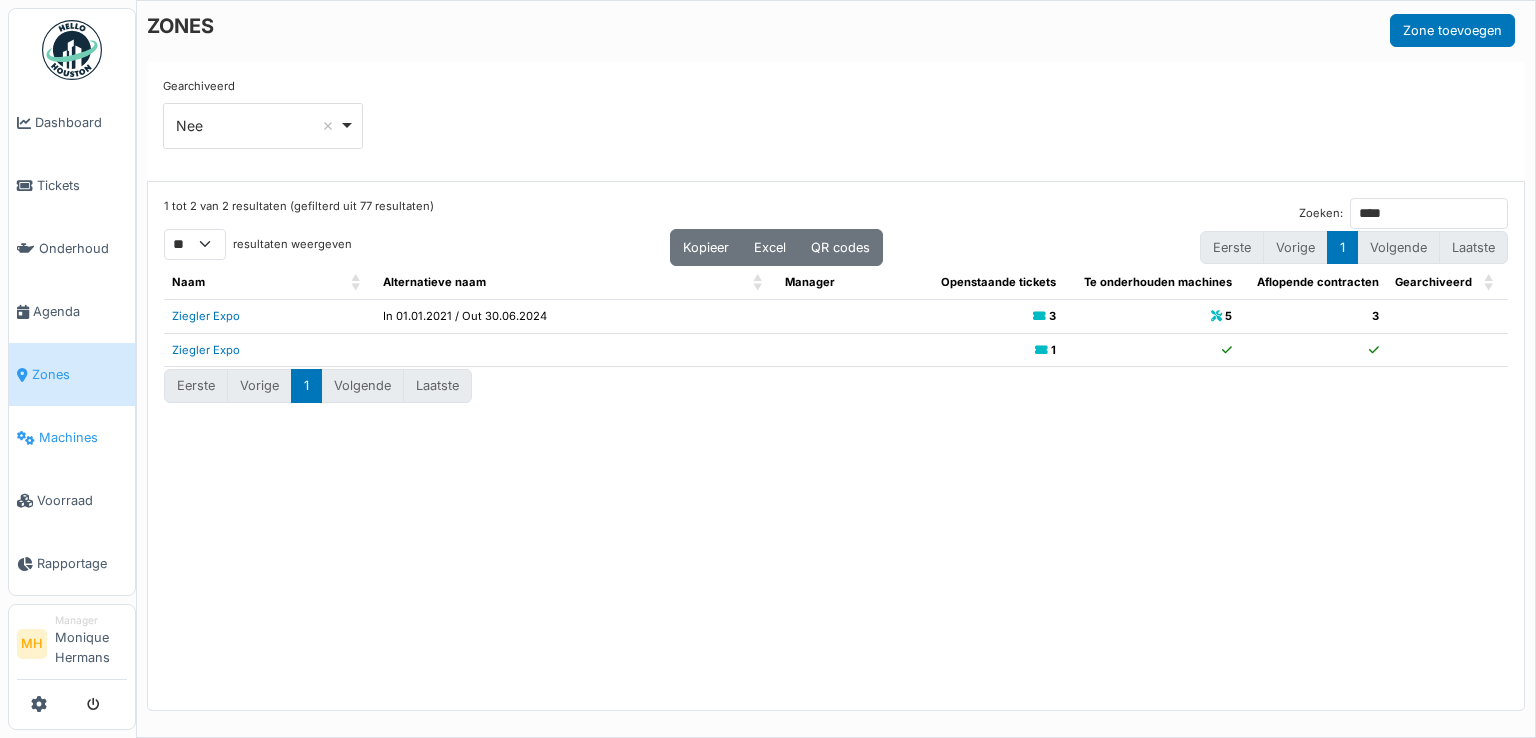 scroll, scrollTop: 0, scrollLeft: 0, axis: both 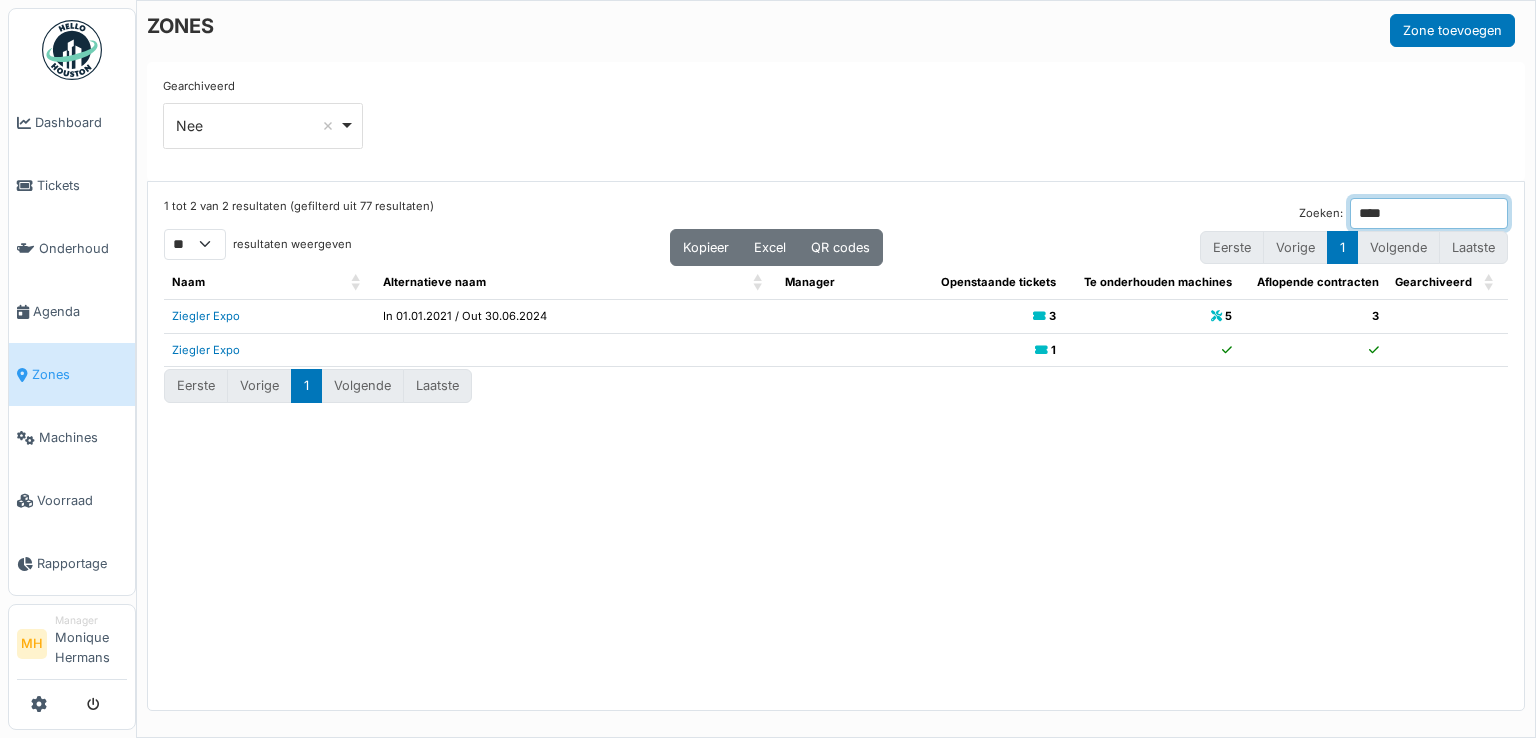 click on "****" at bounding box center [1429, 213] 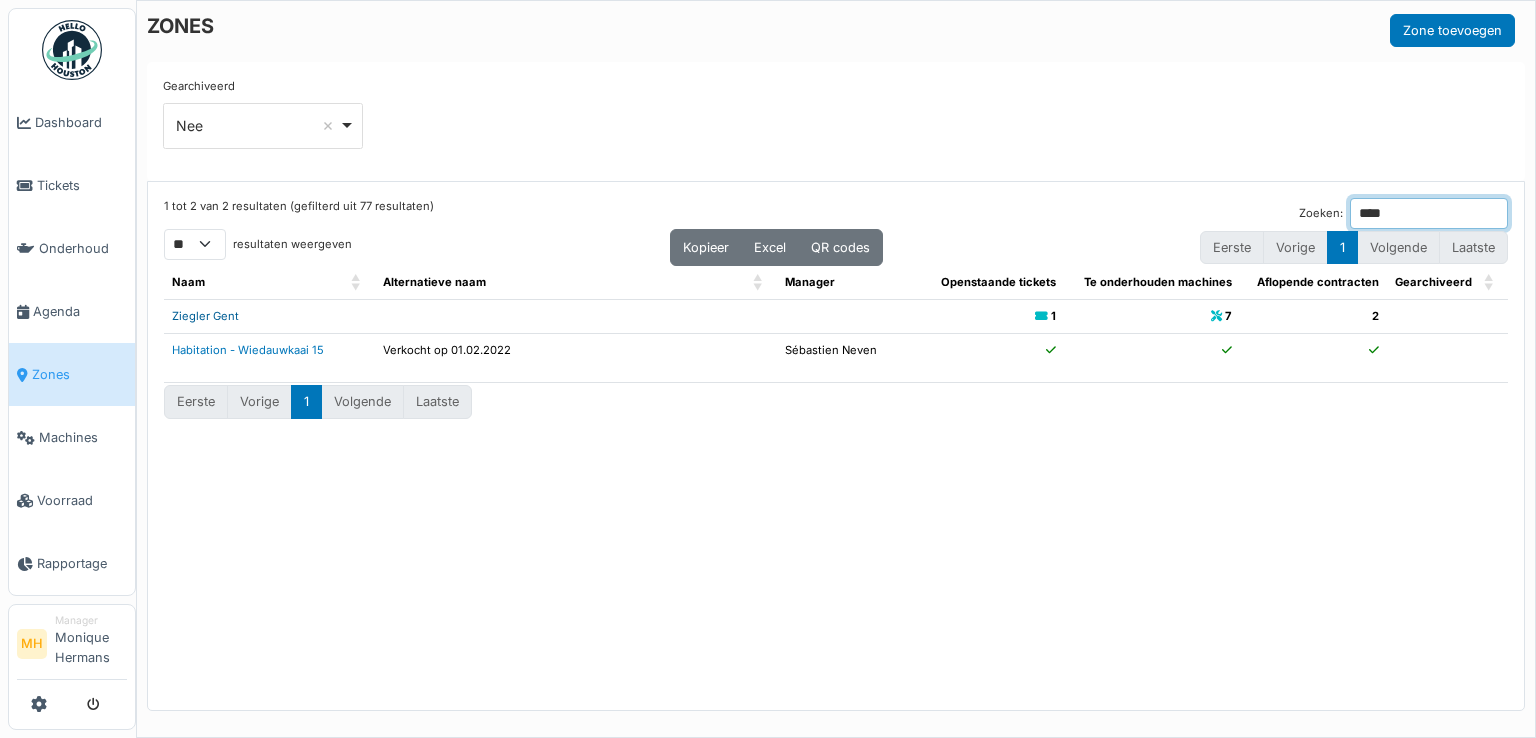 type on "****" 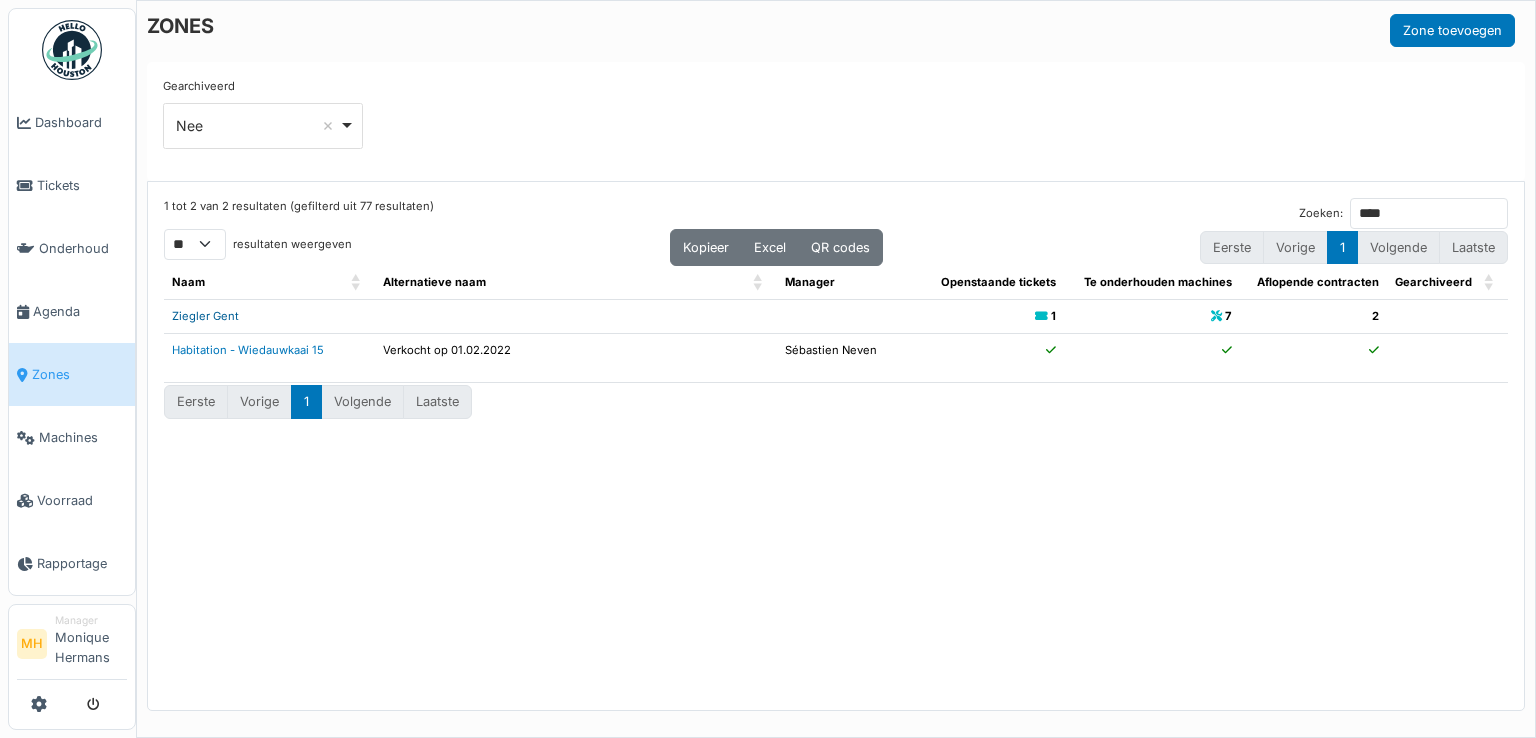 click on "[LAST] [CITY]" at bounding box center [205, 316] 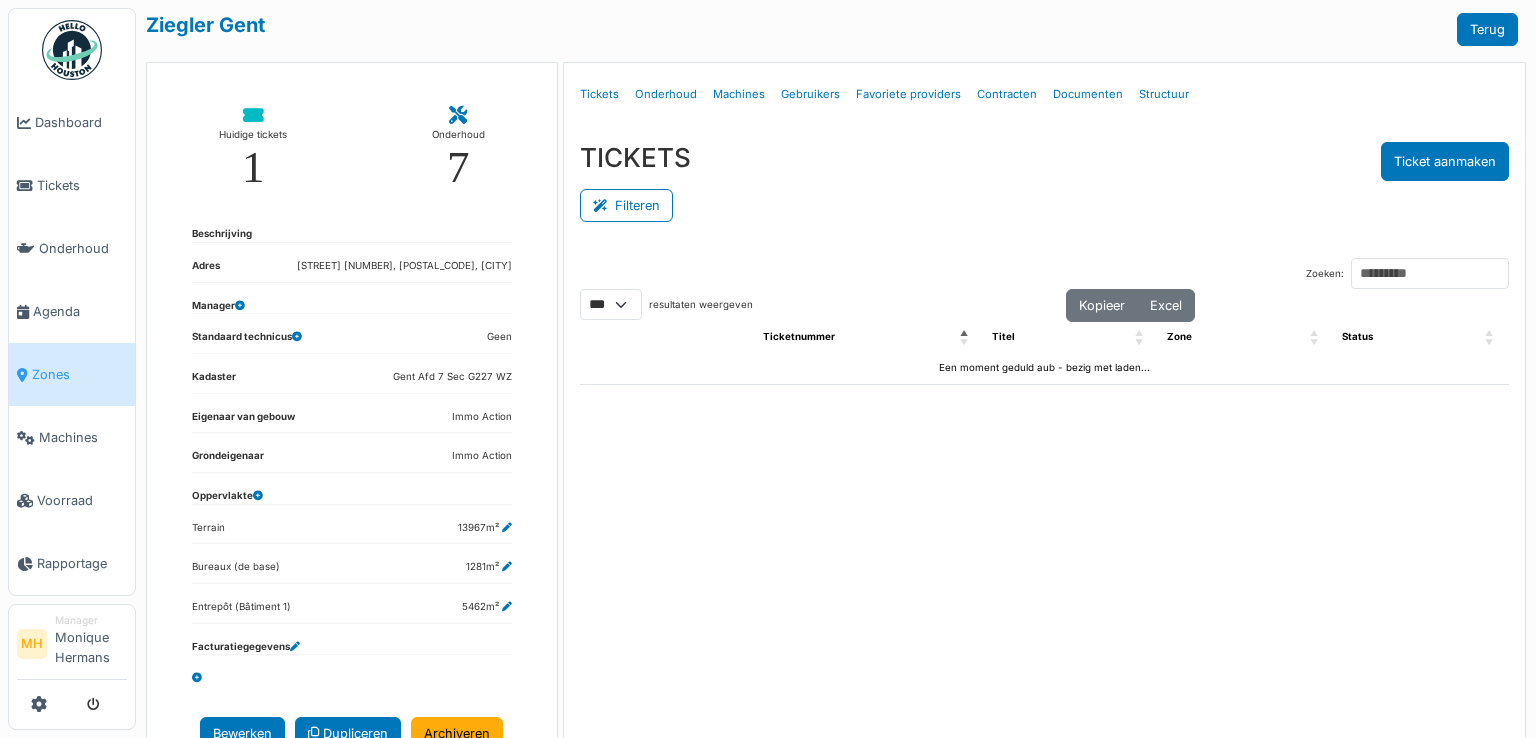 select on "***" 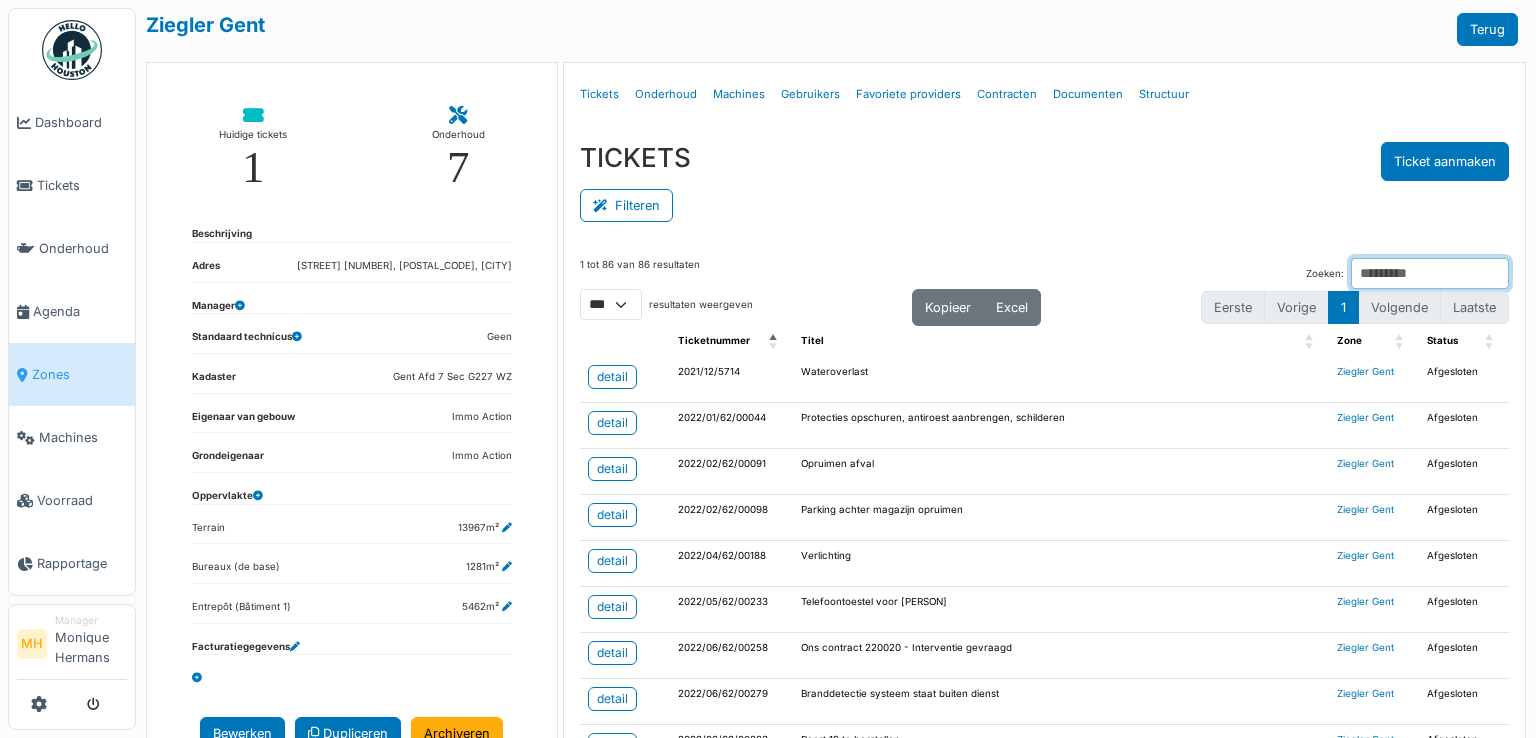 click on "Zoeken:" at bounding box center (1430, 273) 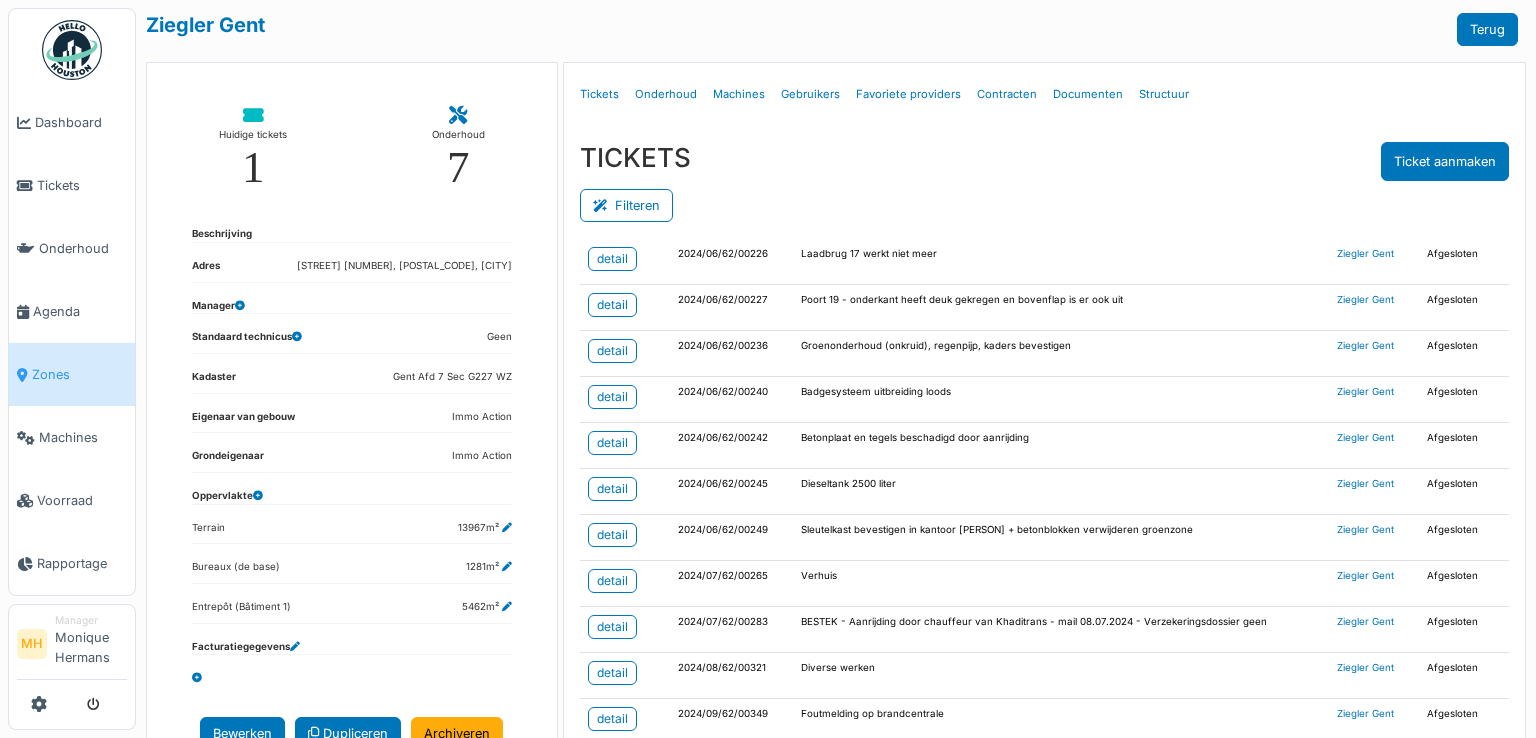scroll, scrollTop: 1000, scrollLeft: 0, axis: vertical 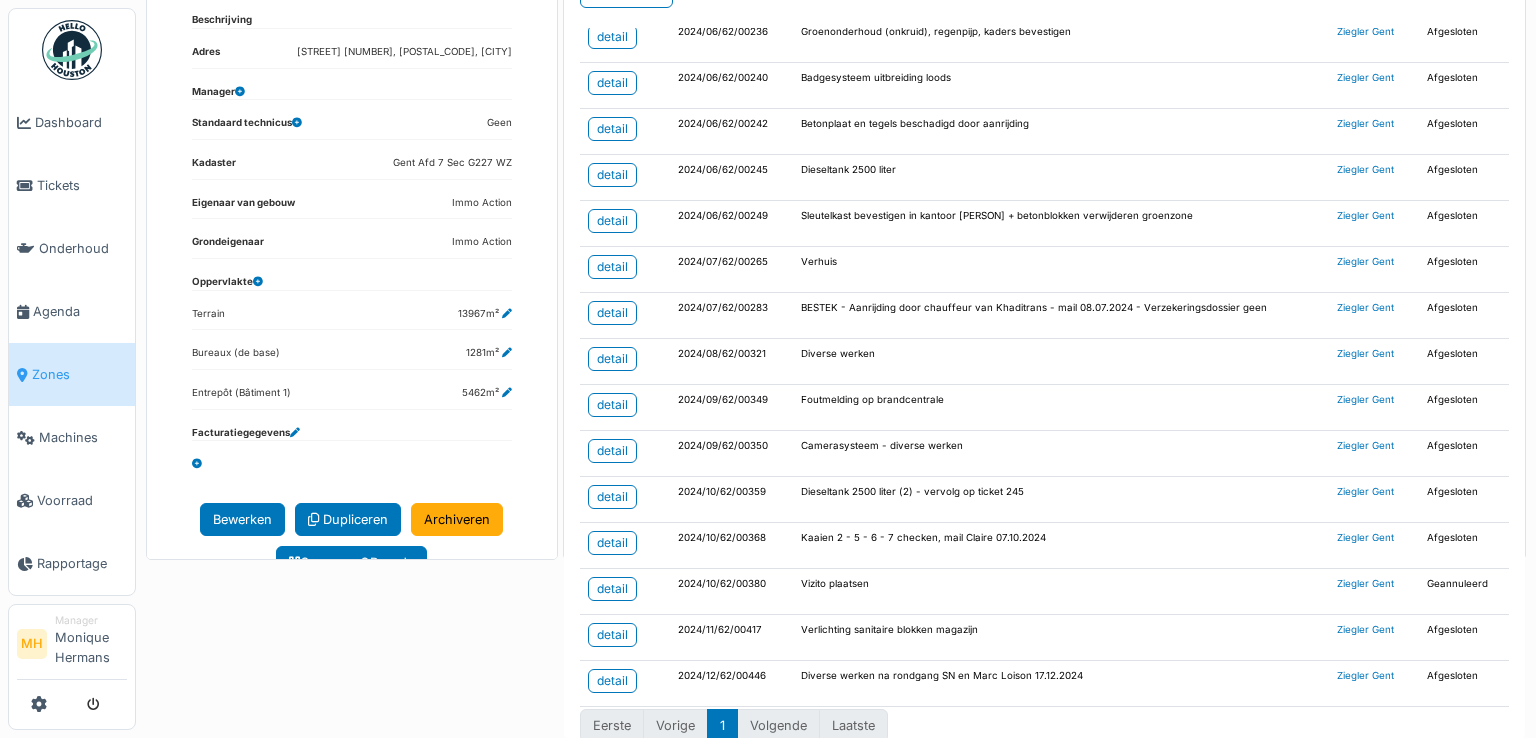 type on "*****" 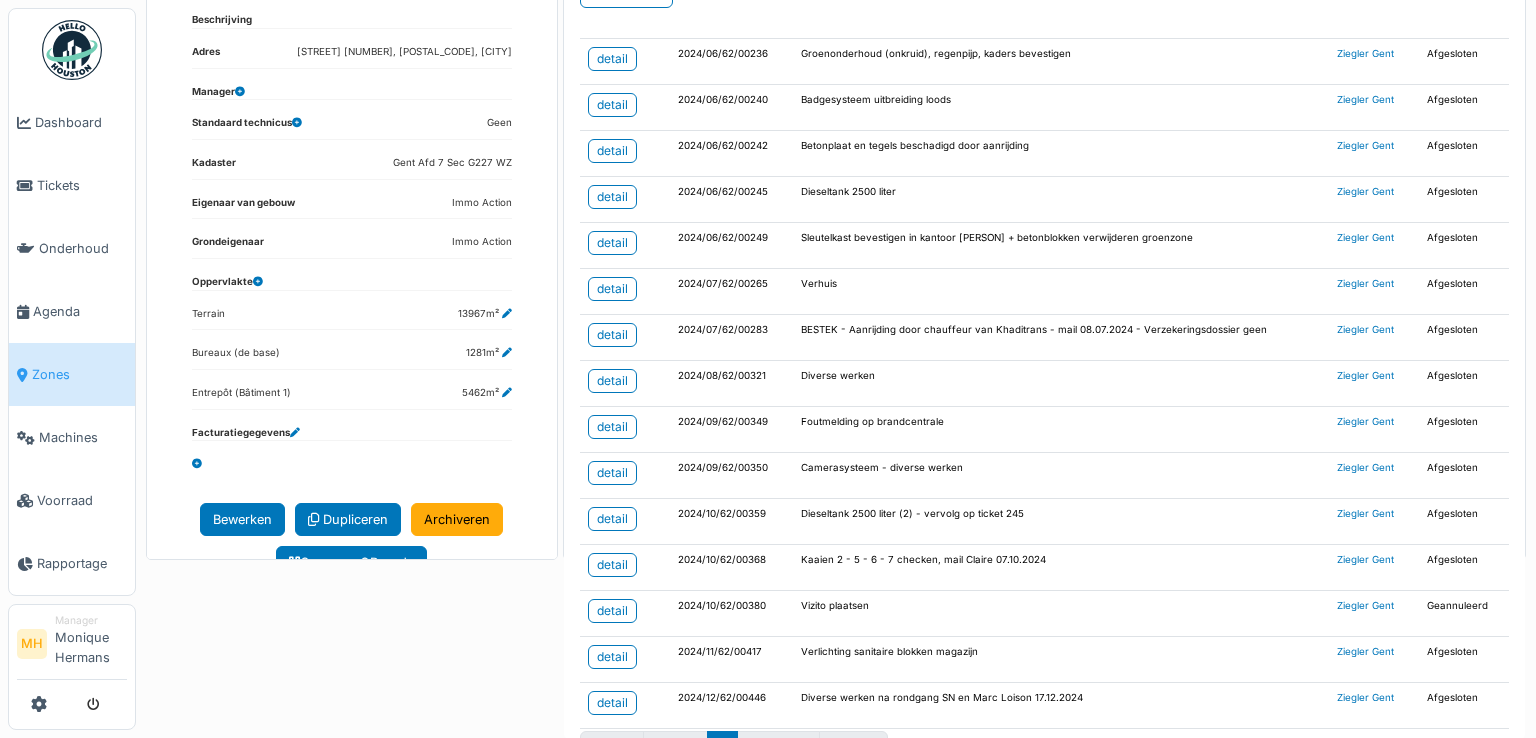 scroll, scrollTop: 1000, scrollLeft: 0, axis: vertical 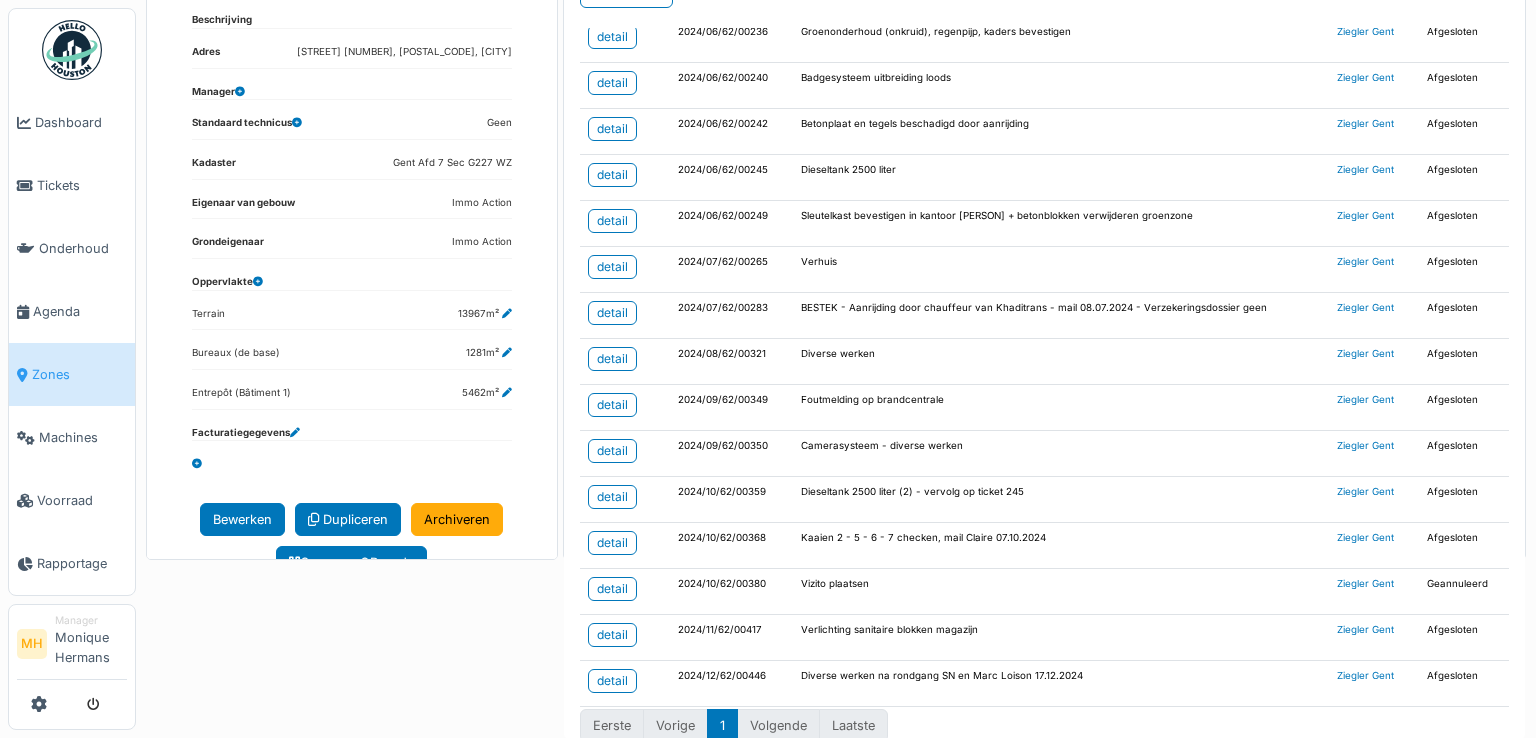 click on "Volgende" at bounding box center [779, 725] 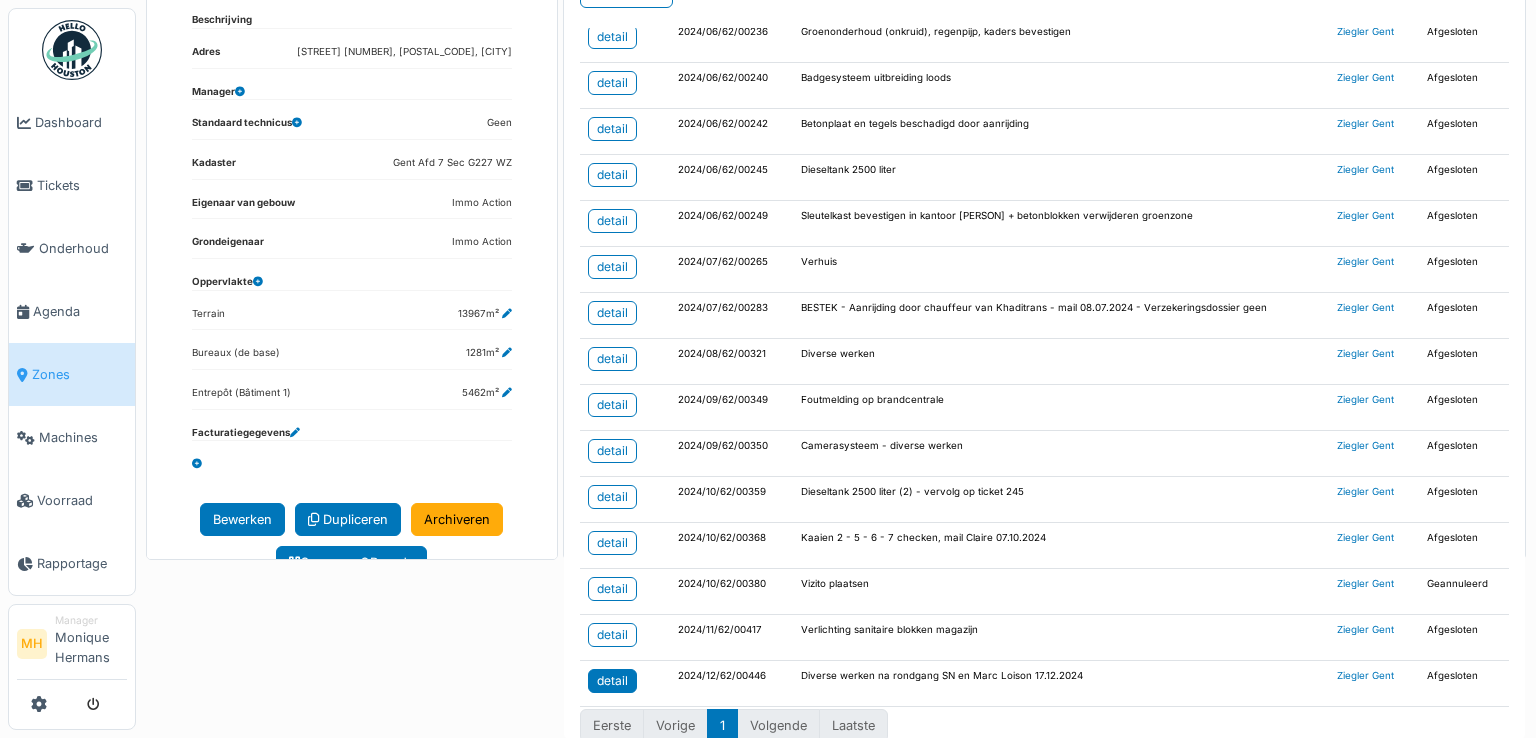click on "detail" at bounding box center (612, 681) 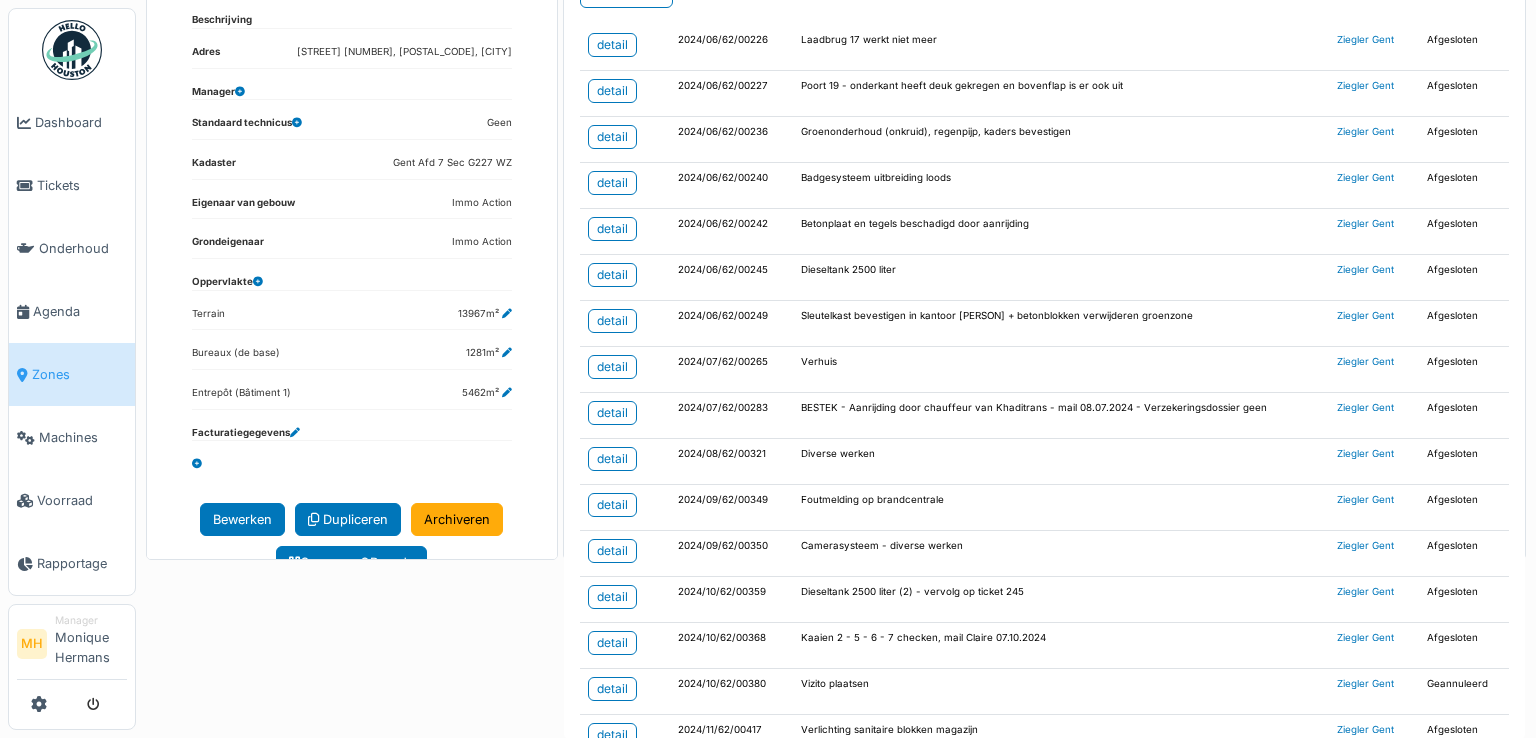 scroll, scrollTop: 800, scrollLeft: 0, axis: vertical 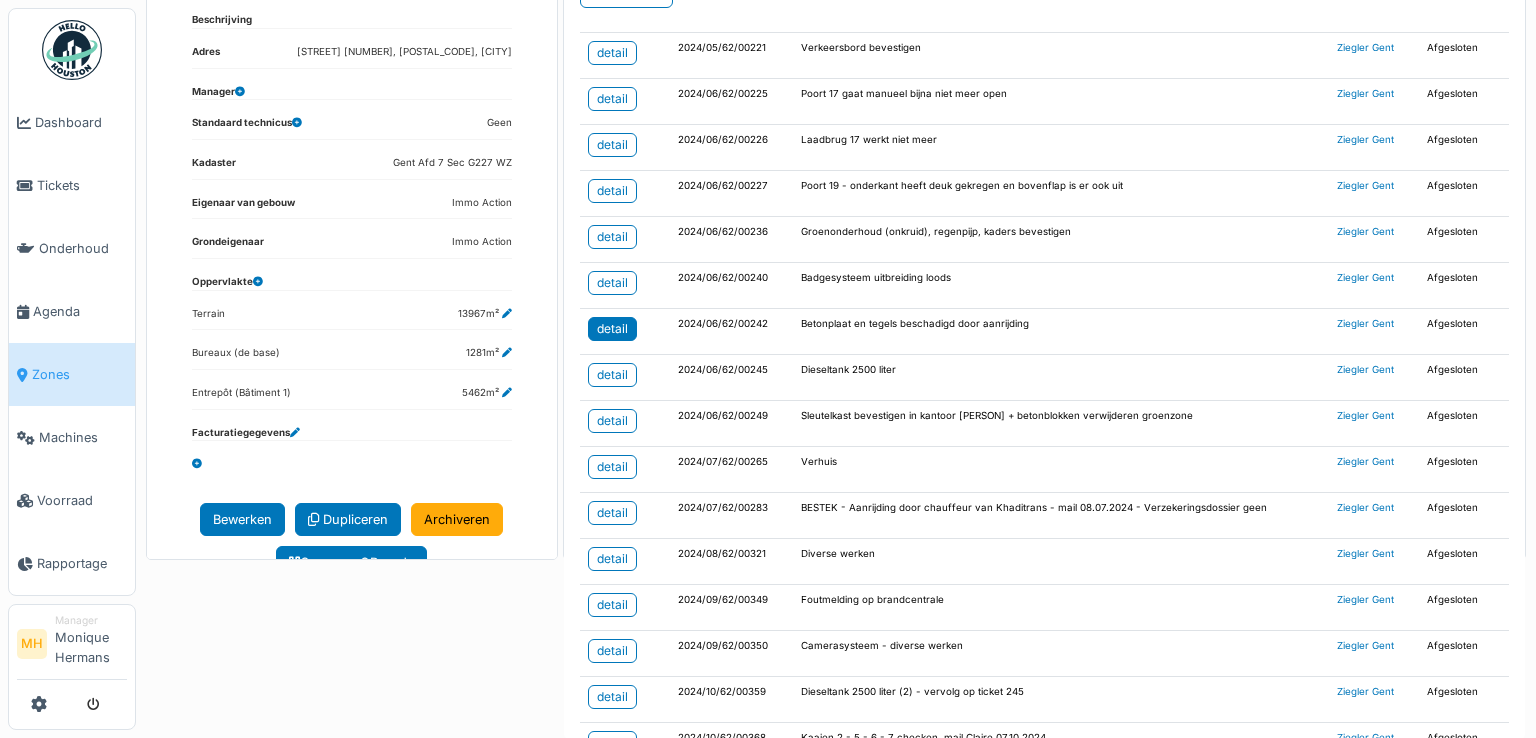 click on "detail" at bounding box center [612, 329] 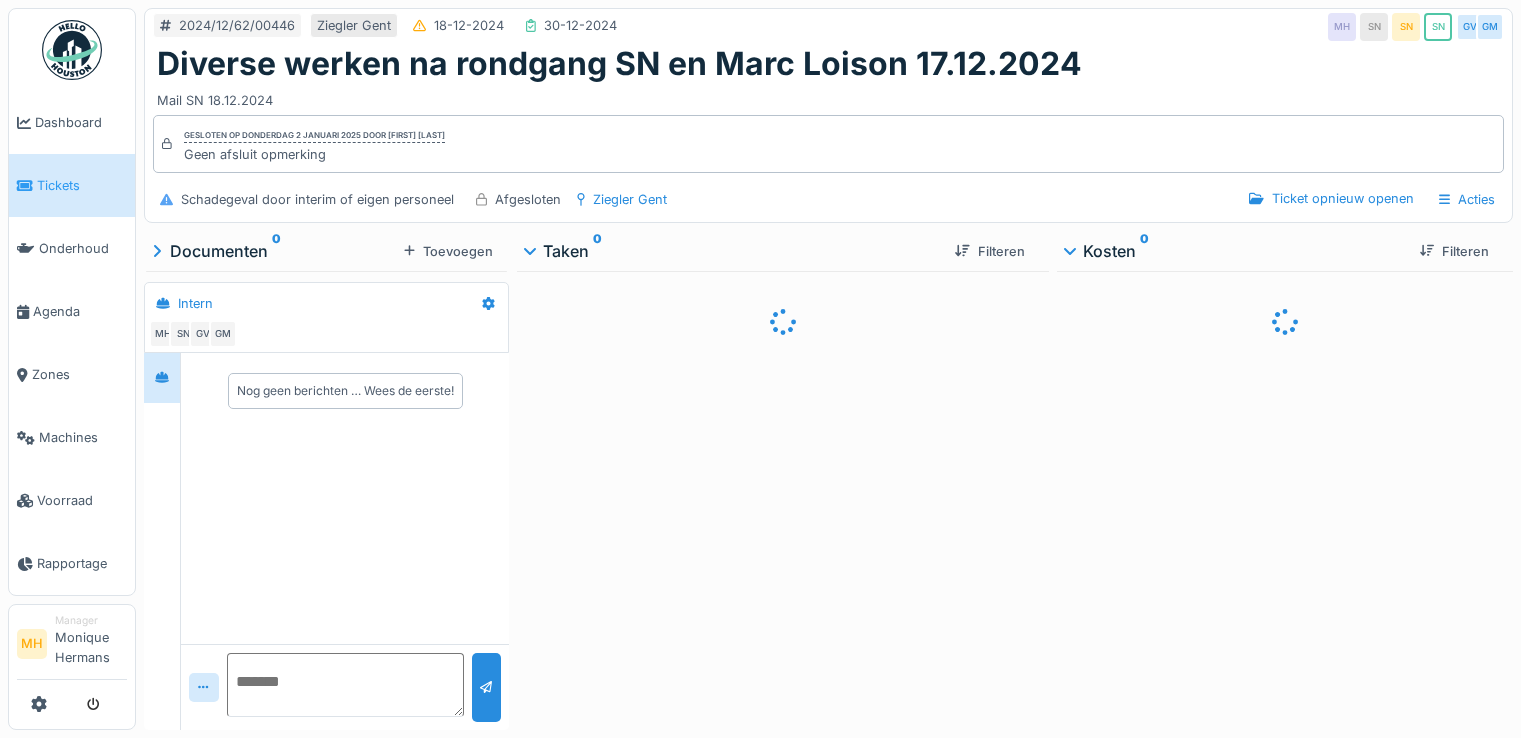 scroll, scrollTop: 0, scrollLeft: 0, axis: both 